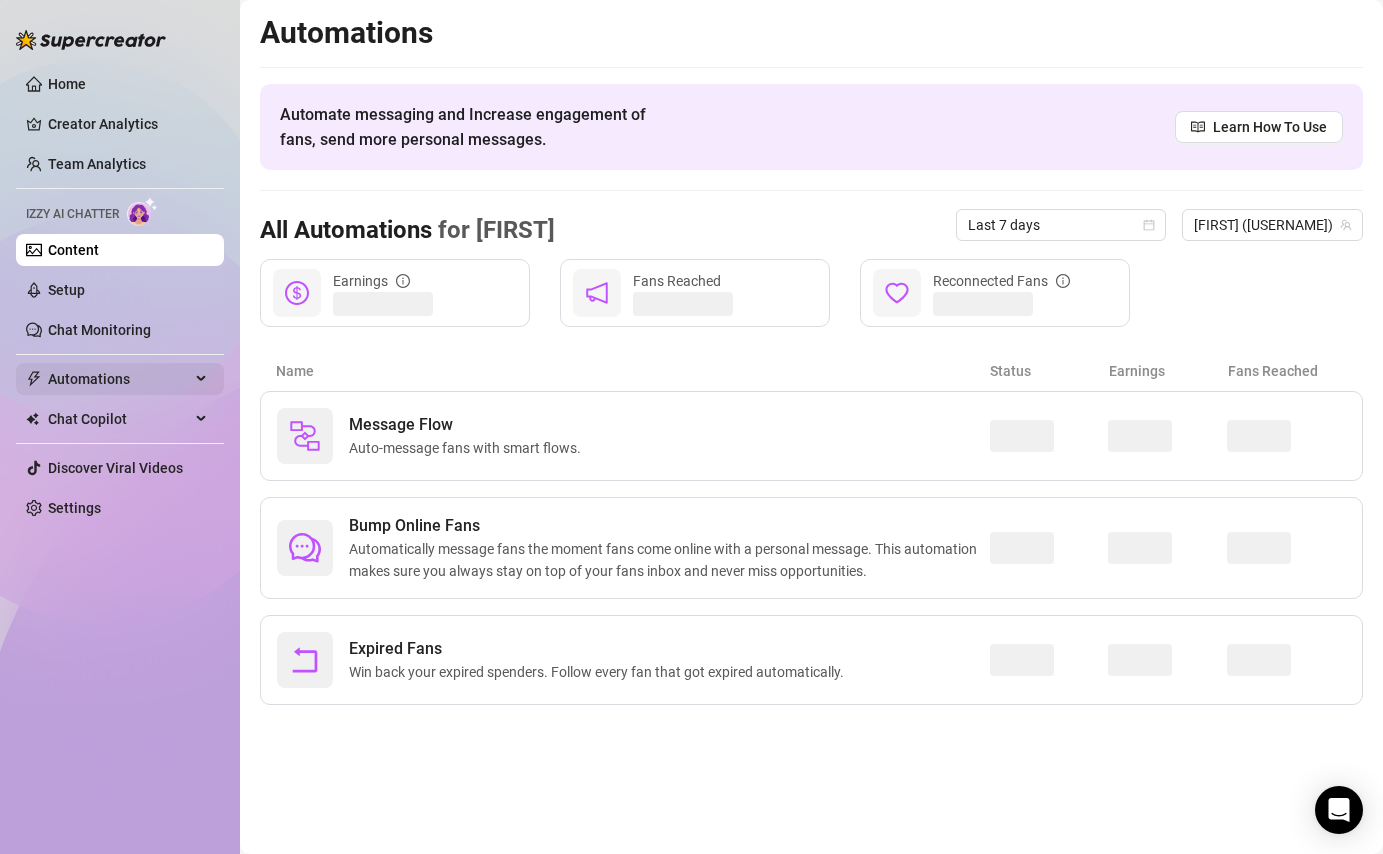 scroll, scrollTop: 0, scrollLeft: 0, axis: both 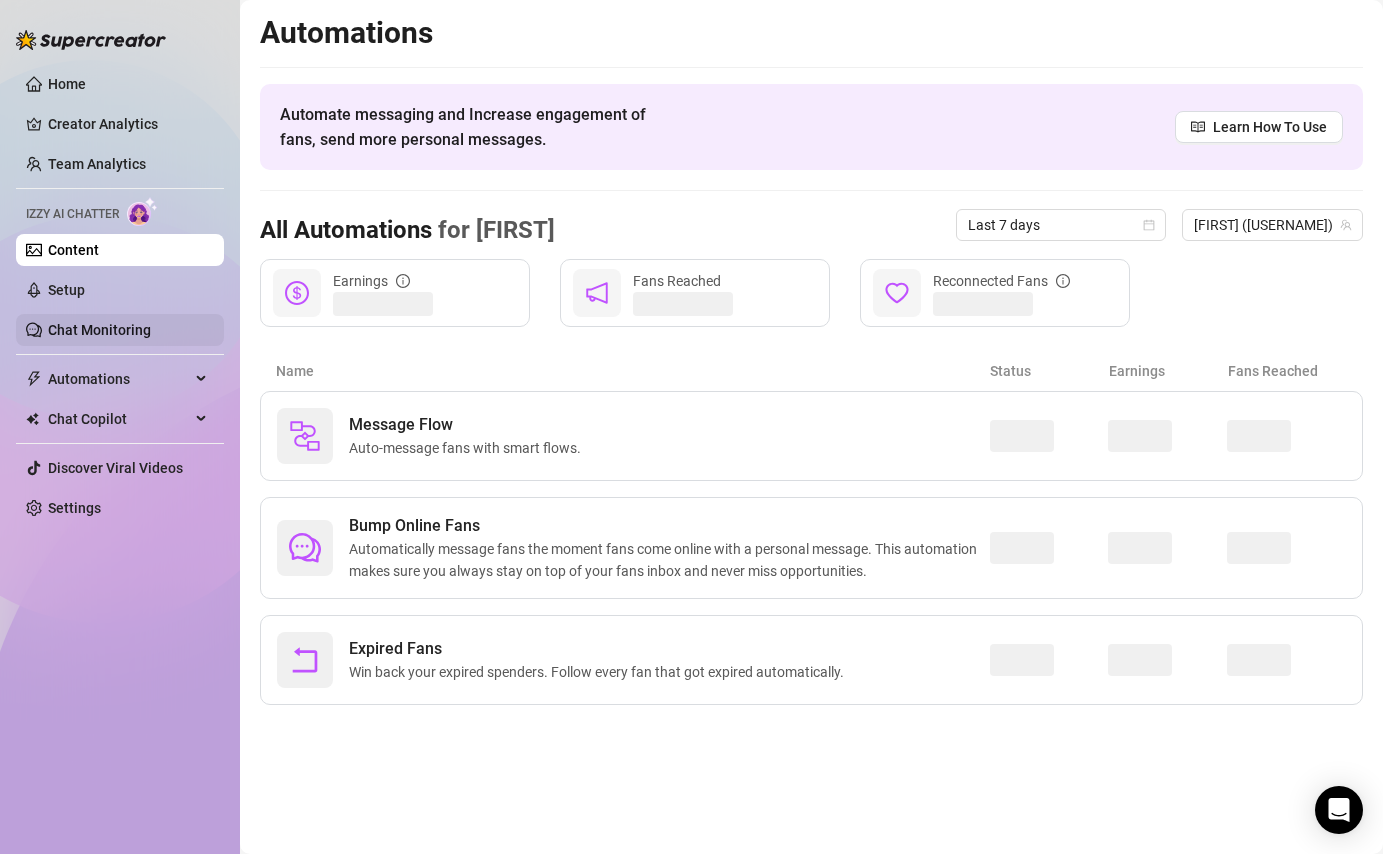 click on "Chat Monitoring" at bounding box center [99, 330] 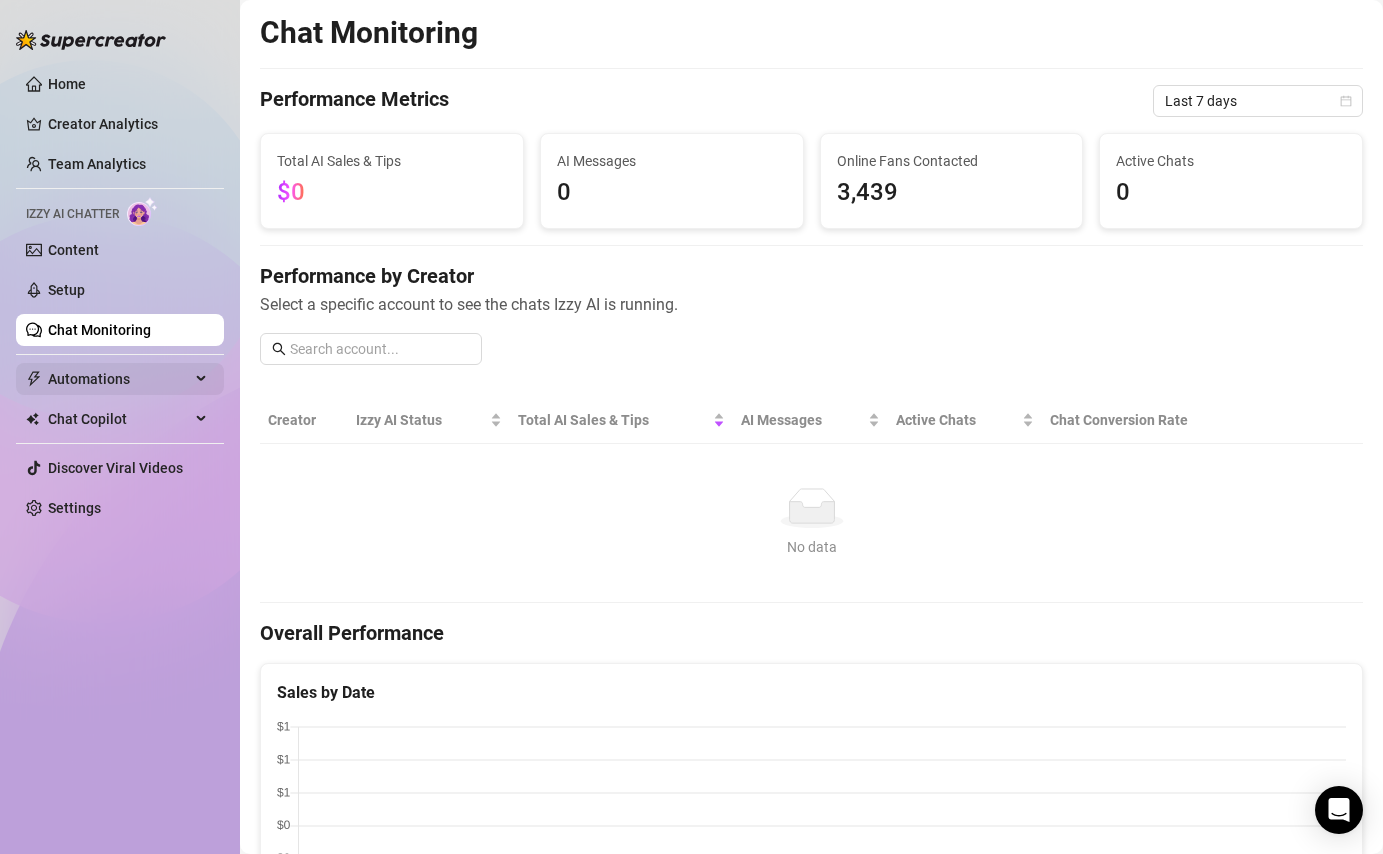 click on "Automations" at bounding box center (119, 379) 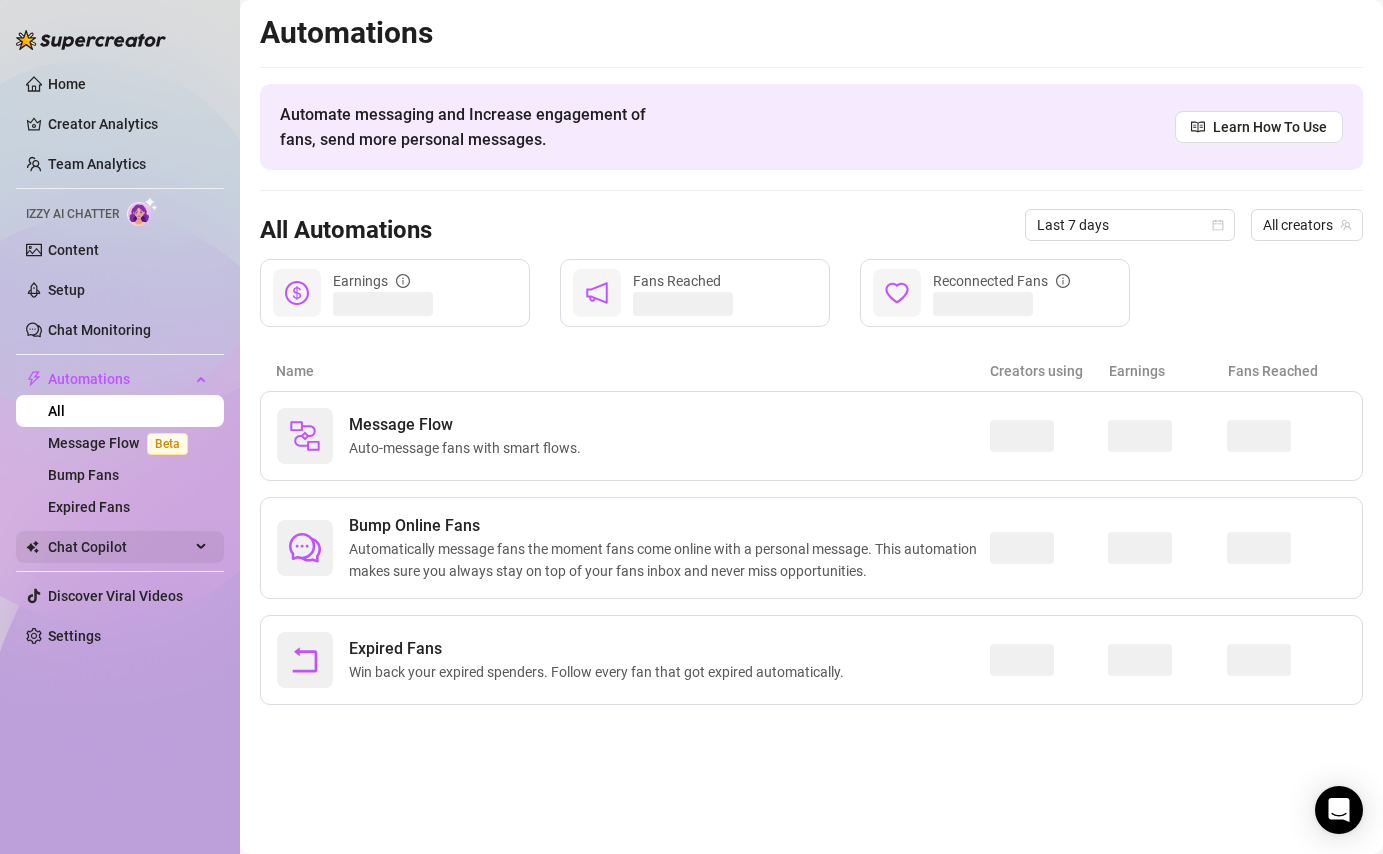 click on "Chat Copilot" at bounding box center [119, 547] 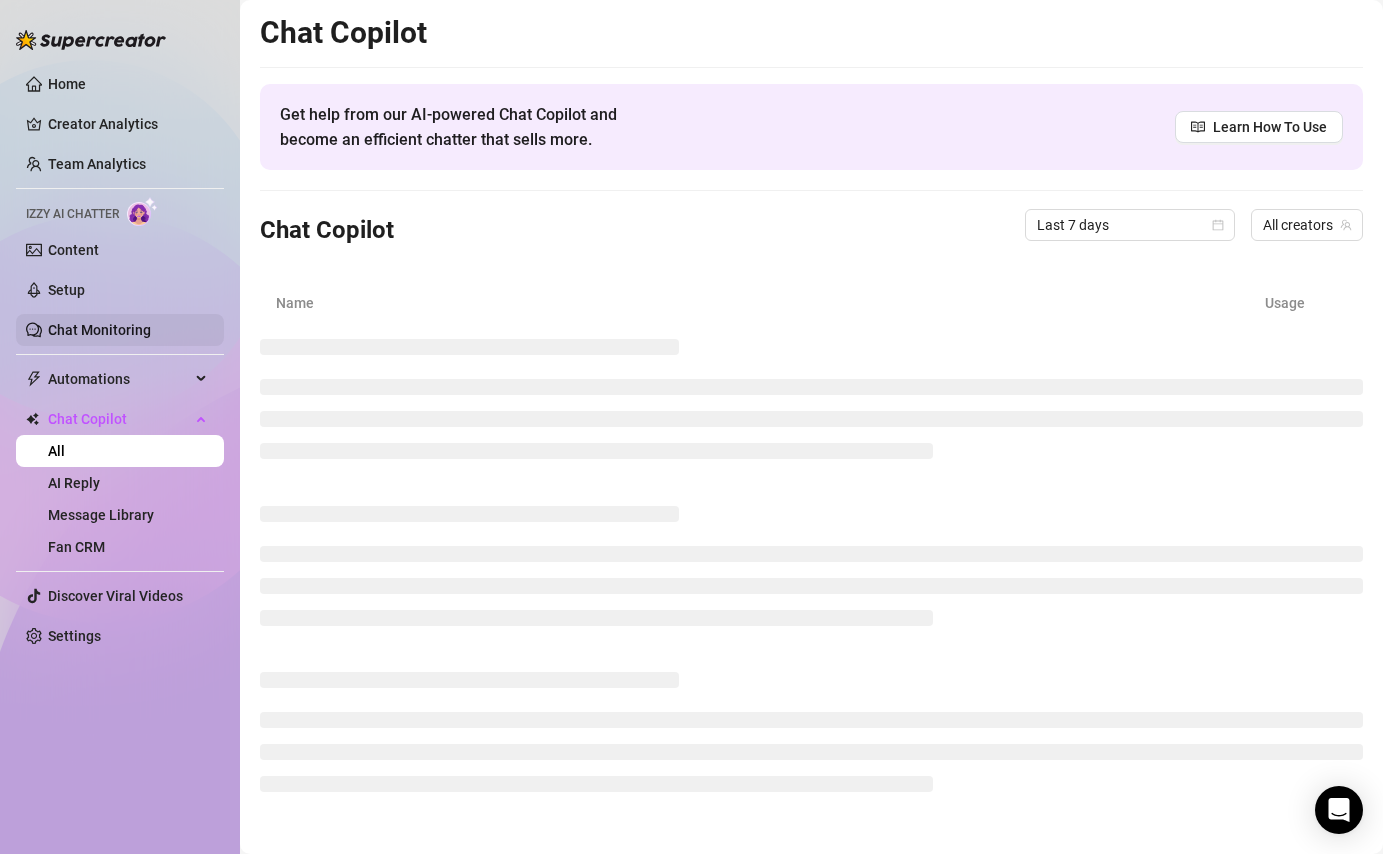 click on "Chat Monitoring" at bounding box center [99, 330] 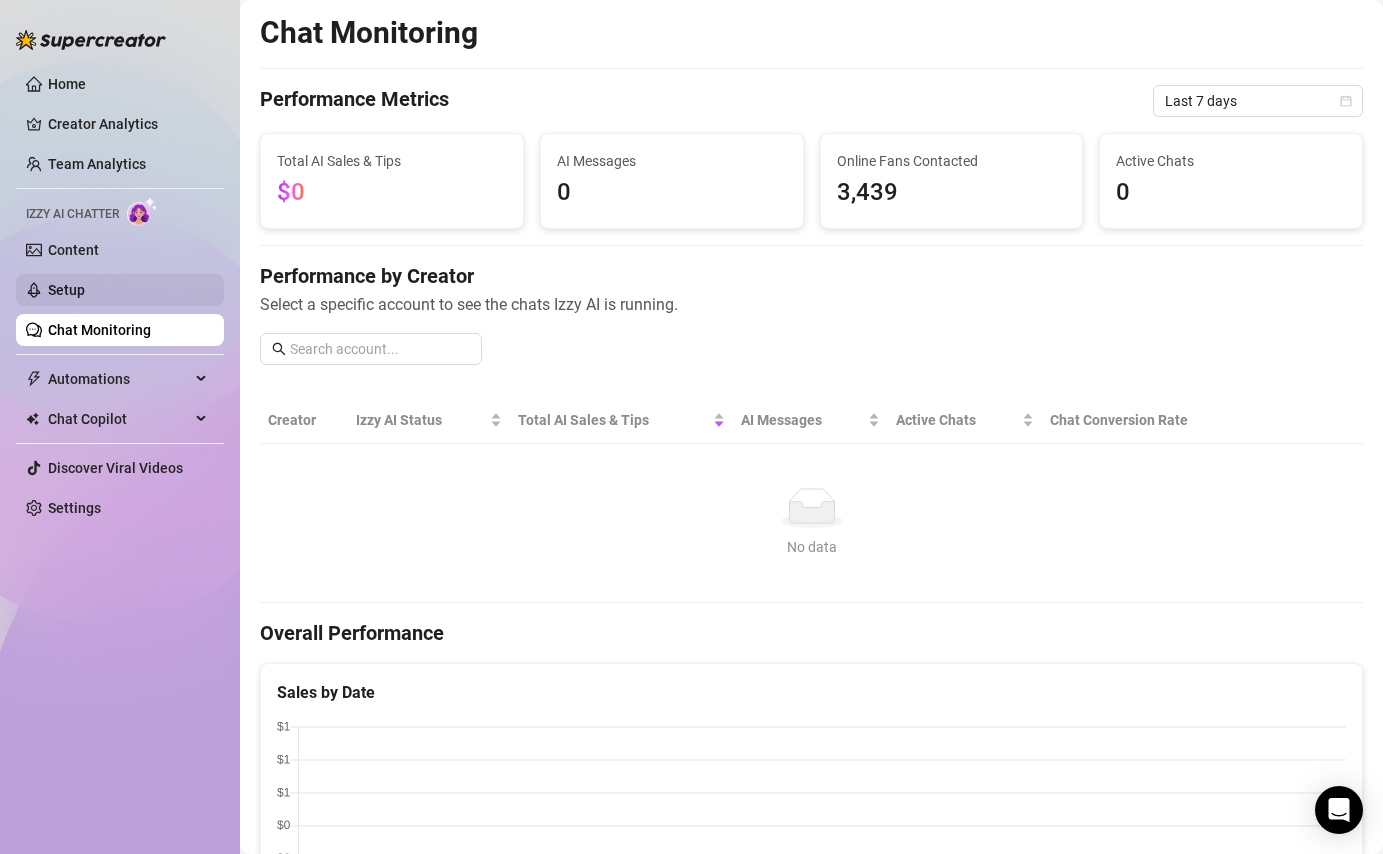 click on "Setup" at bounding box center [66, 290] 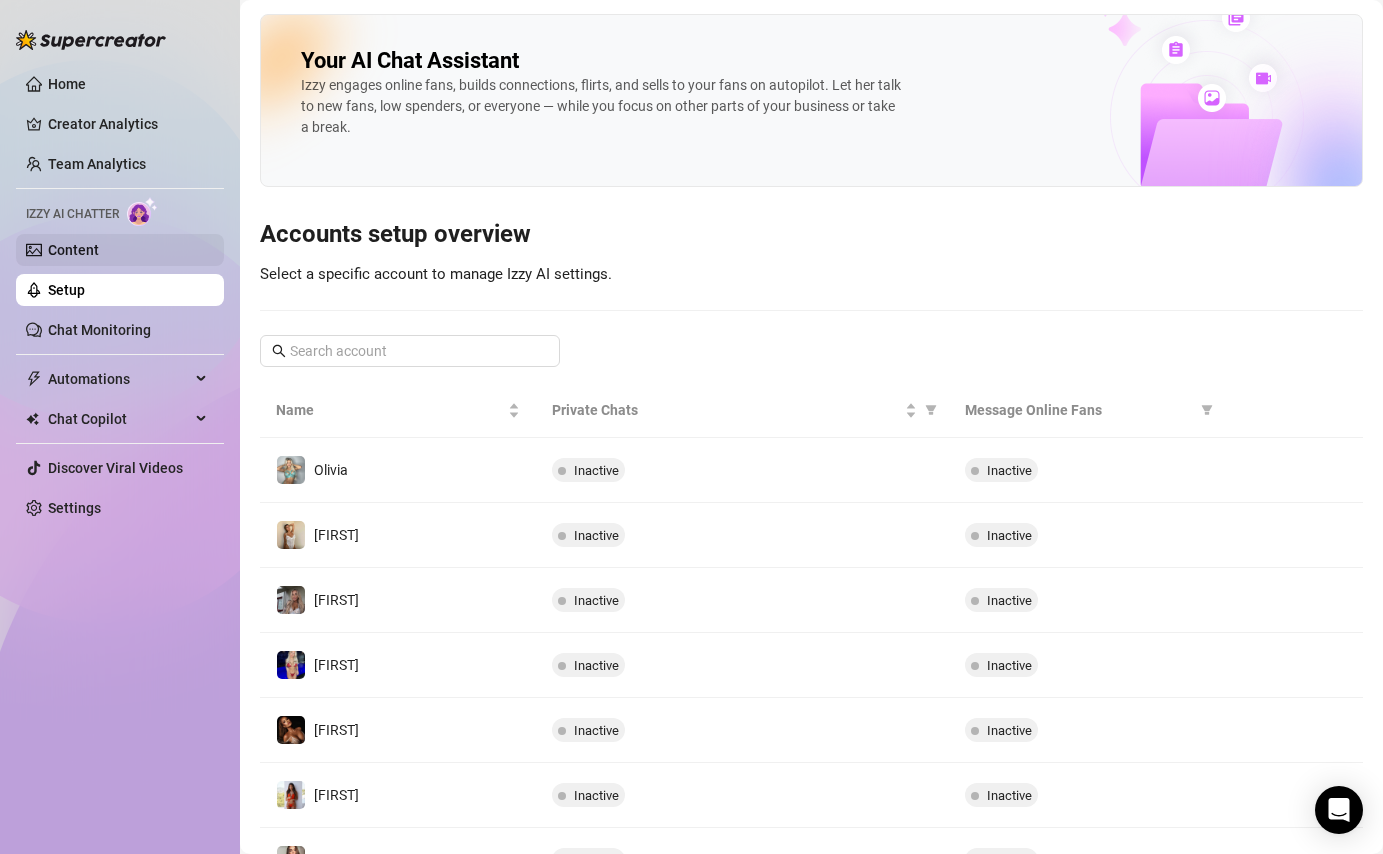 click on "Content" at bounding box center (73, 250) 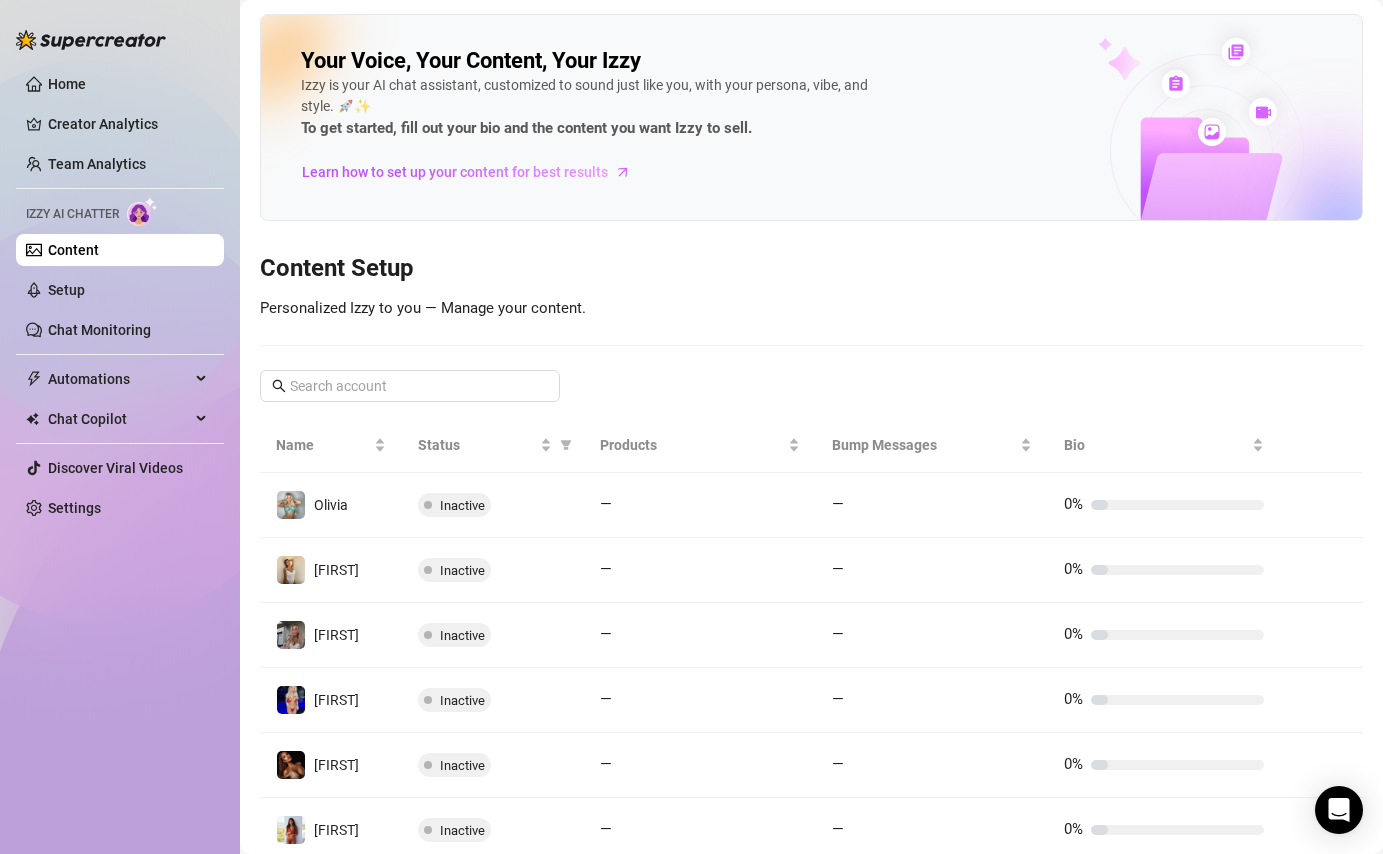 click on "Home Creator Analytics   Team Analytics Izzy AI Chatter Content Setup Chat Monitoring Automations All Message Flow Beta Bump Fans Expired Fans Chat Copilot All AI Reply Message Library Fan CRM Discover Viral Videos Settings" at bounding box center (120, 296) 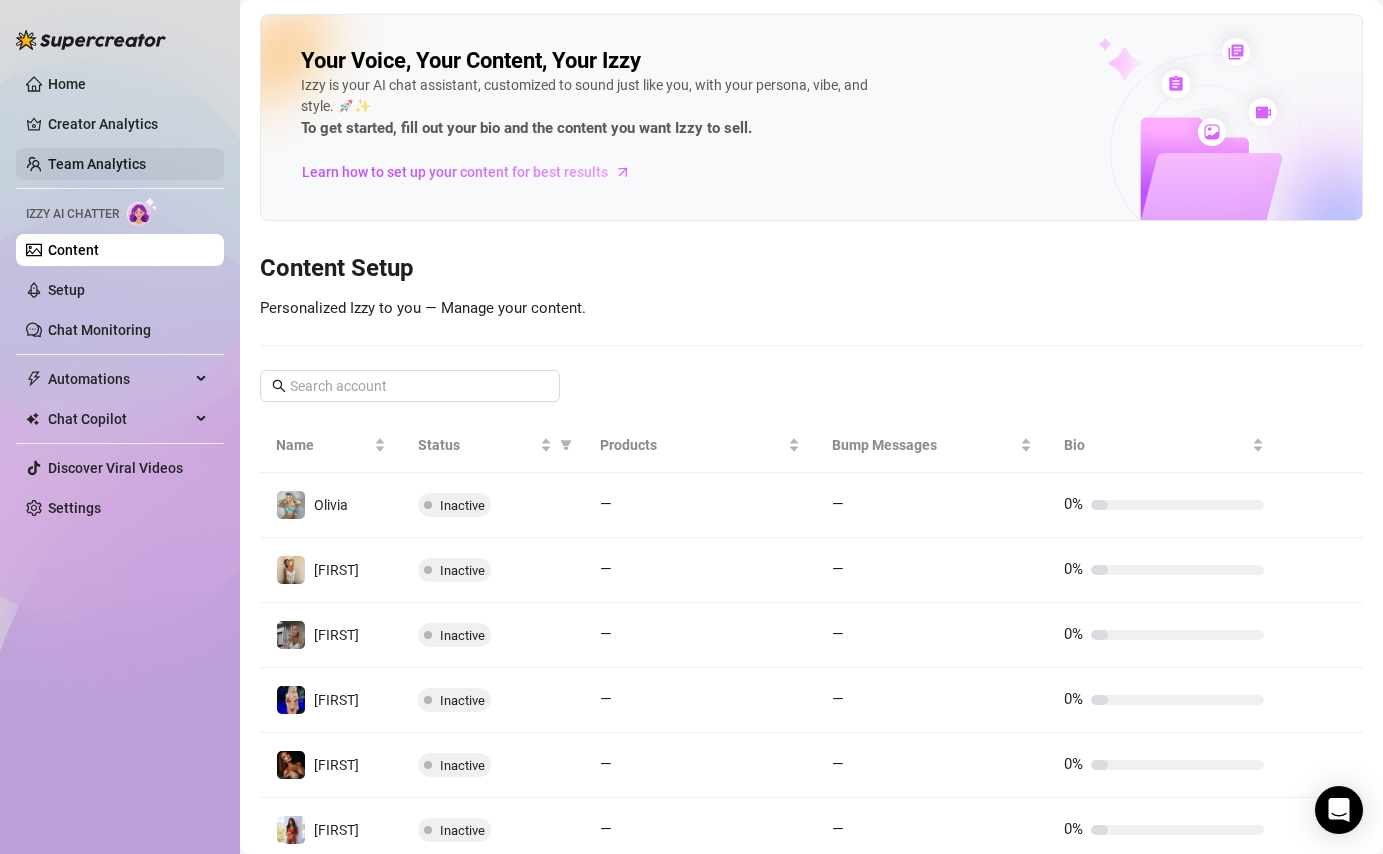click on "Team Analytics" at bounding box center [97, 164] 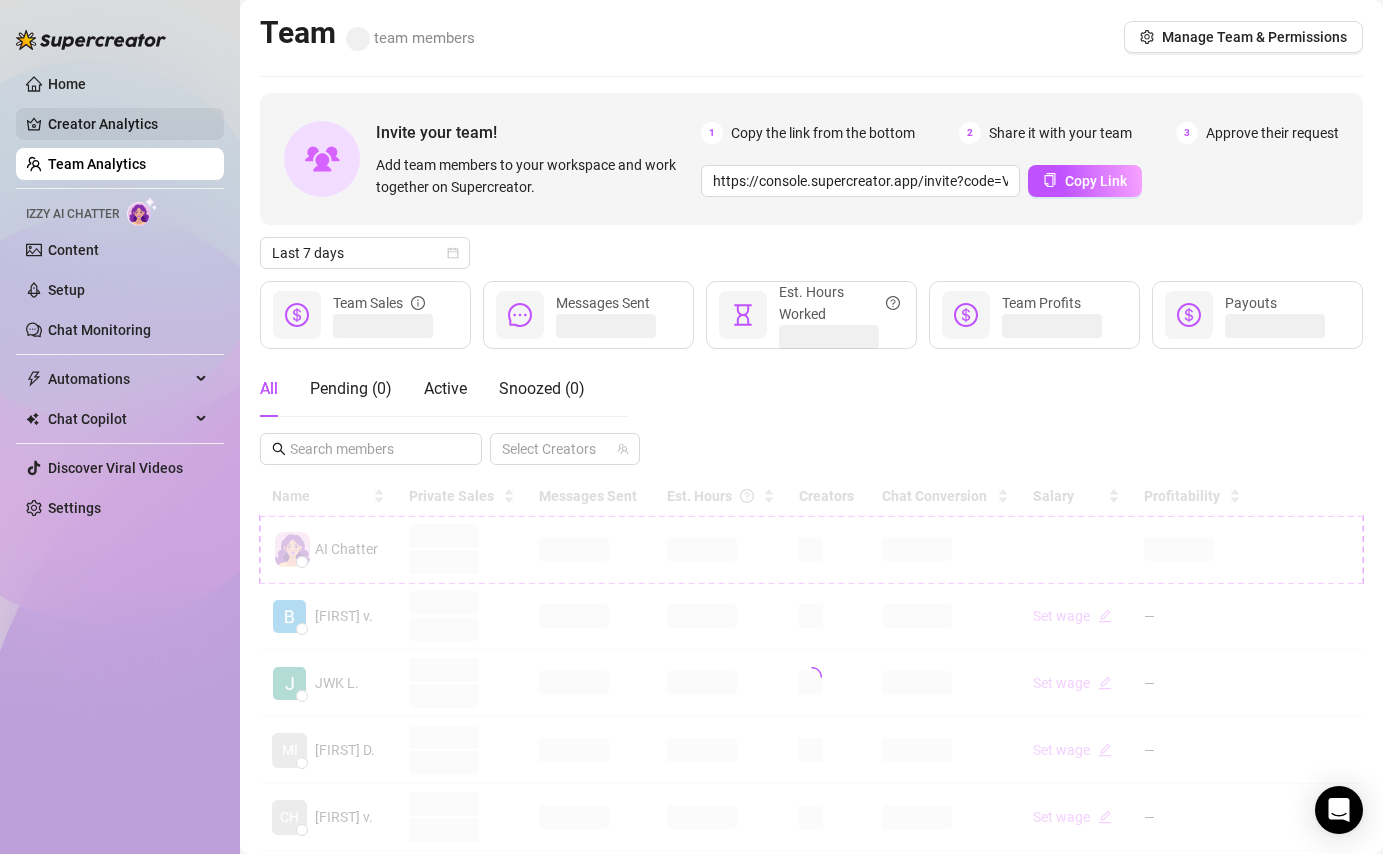 click on "Creator Analytics" at bounding box center (128, 124) 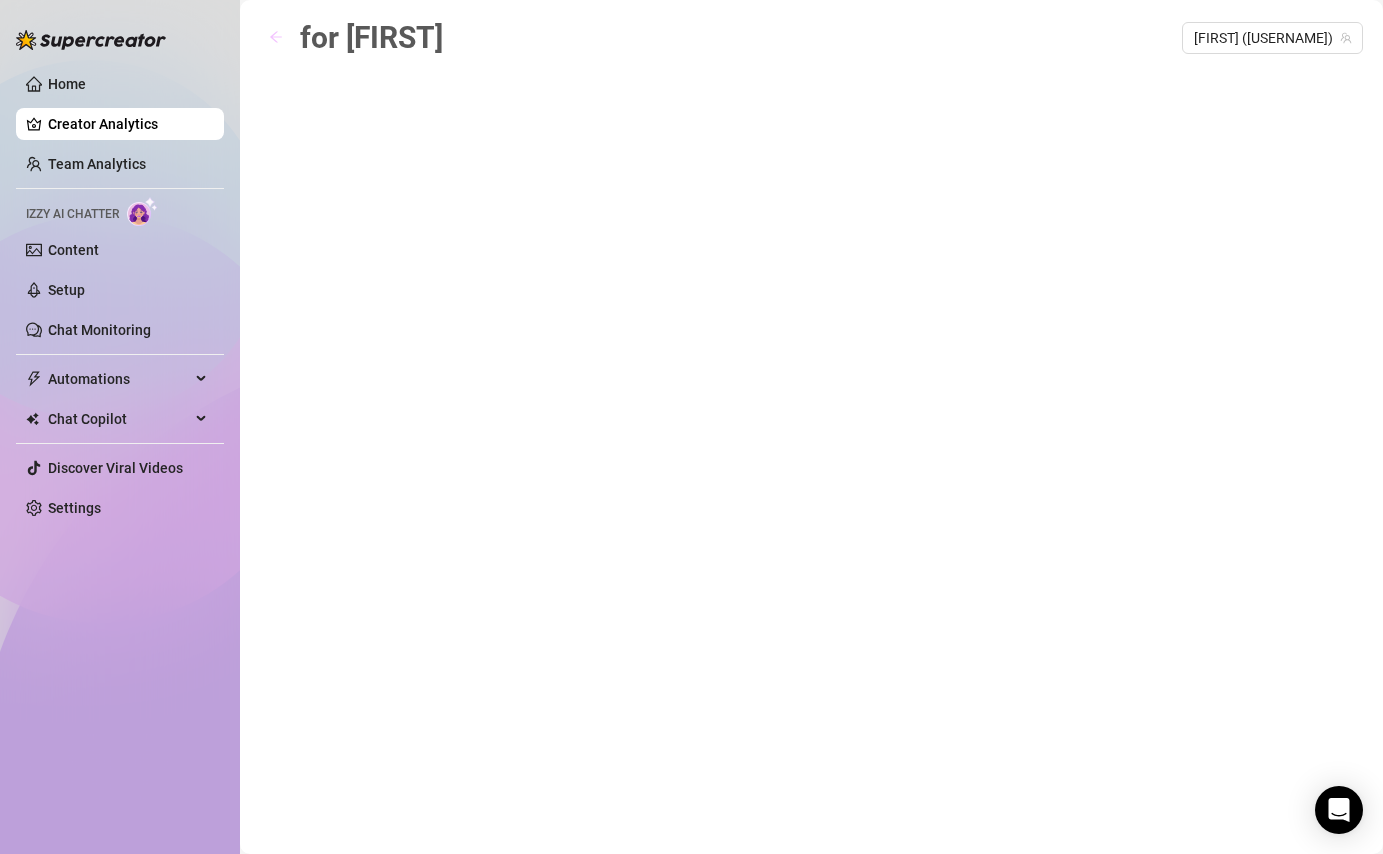 click 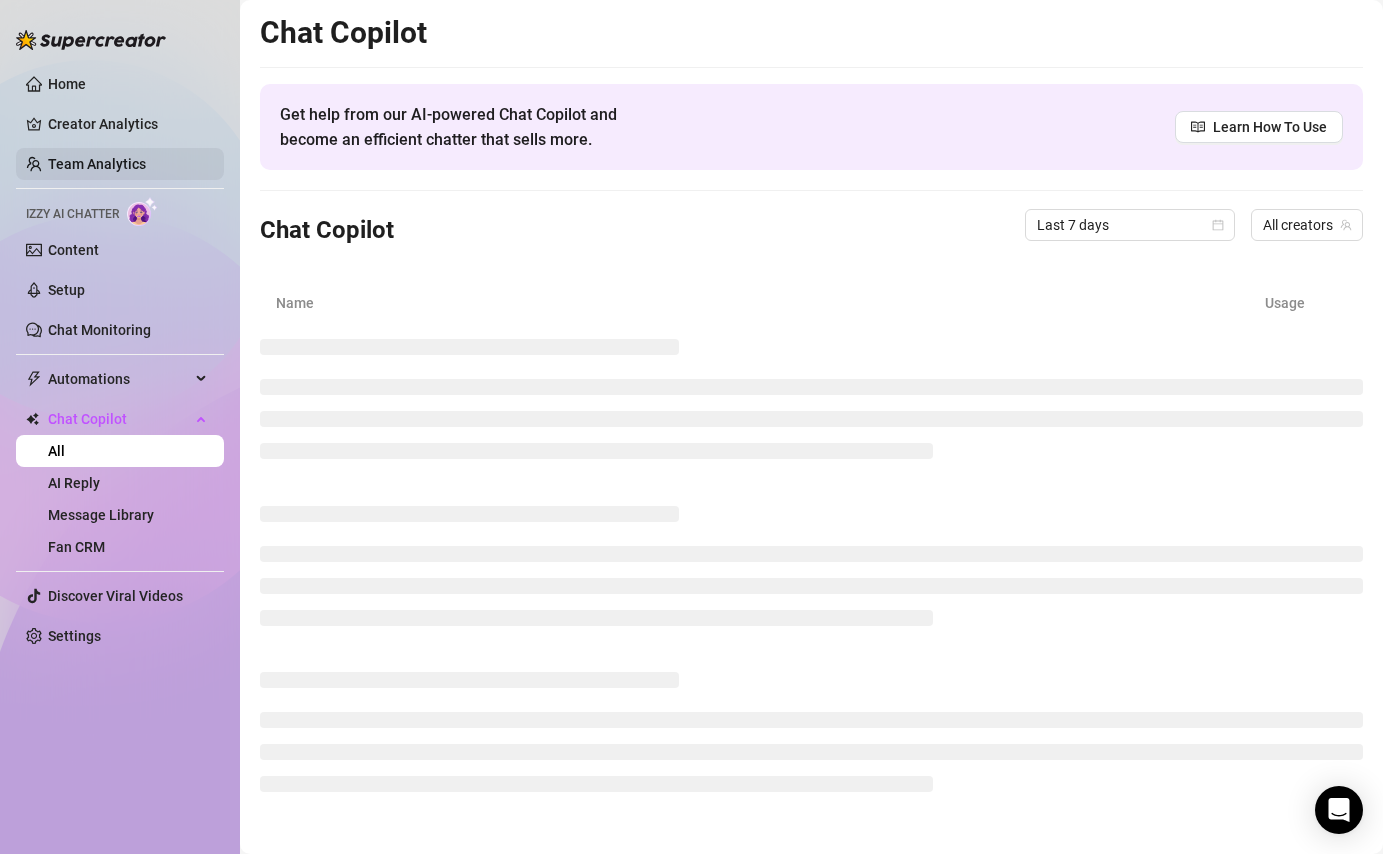 click on "Team Analytics" at bounding box center [97, 164] 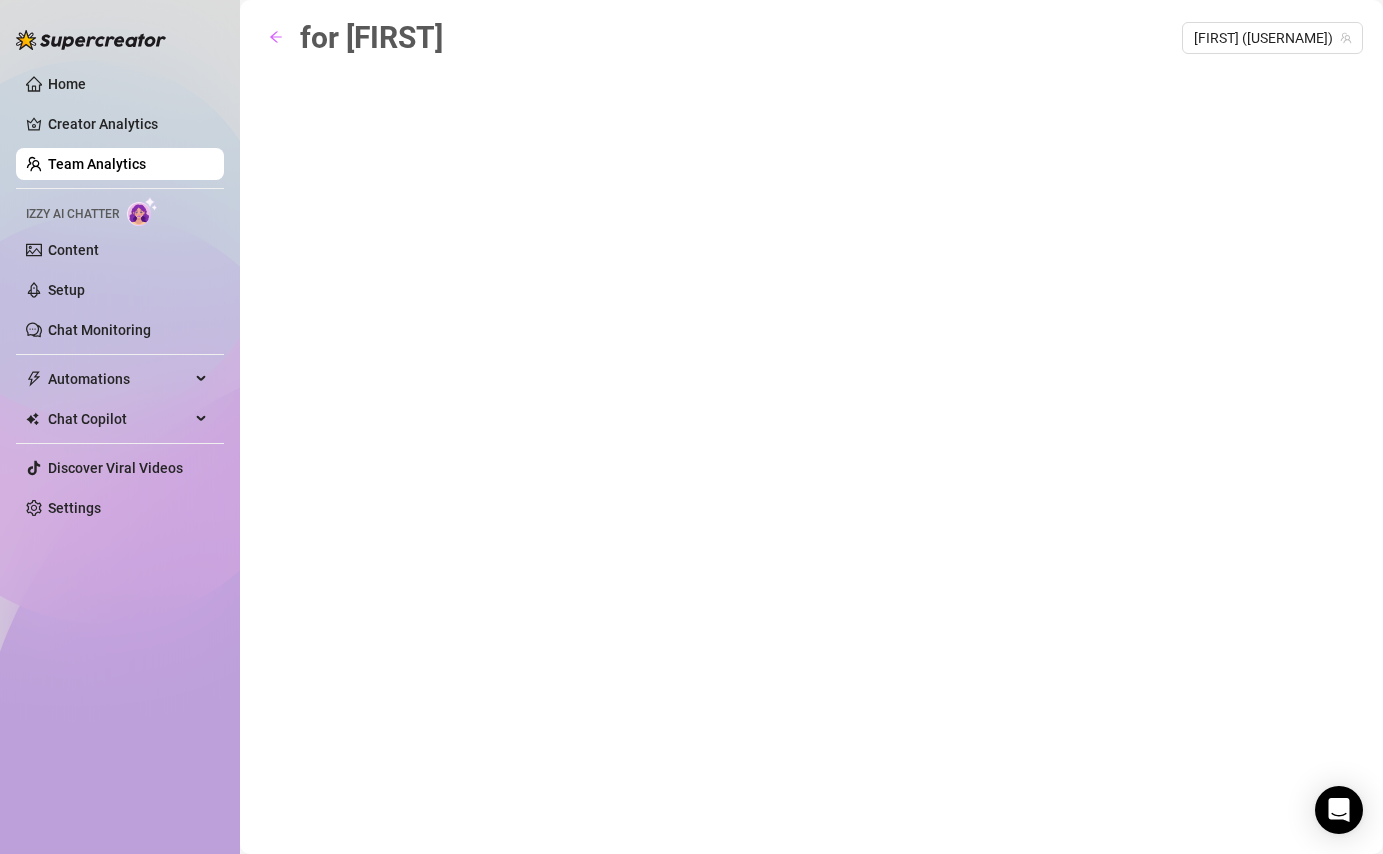 click on "Team Analytics" at bounding box center [97, 164] 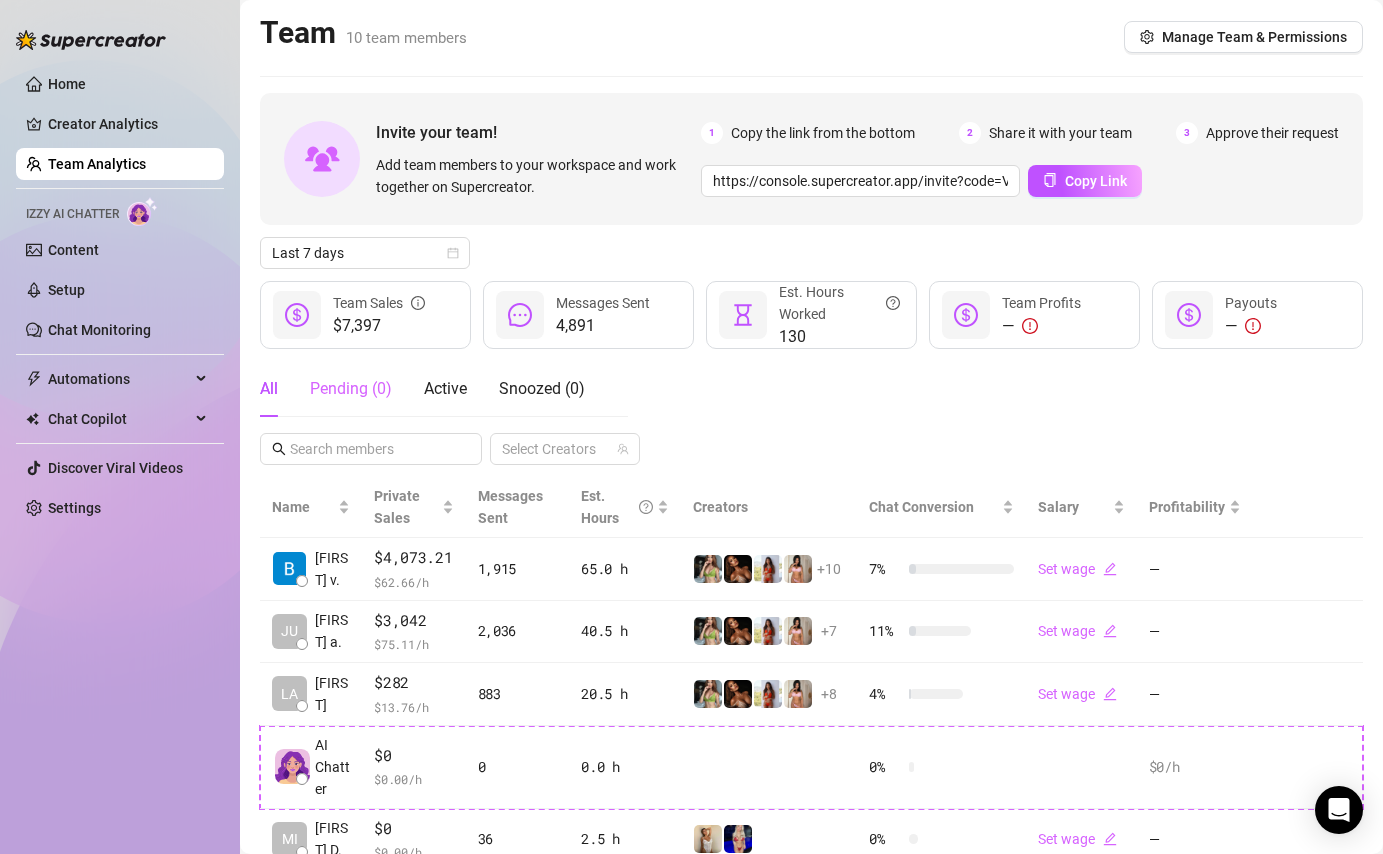 scroll, scrollTop: 469, scrollLeft: 0, axis: vertical 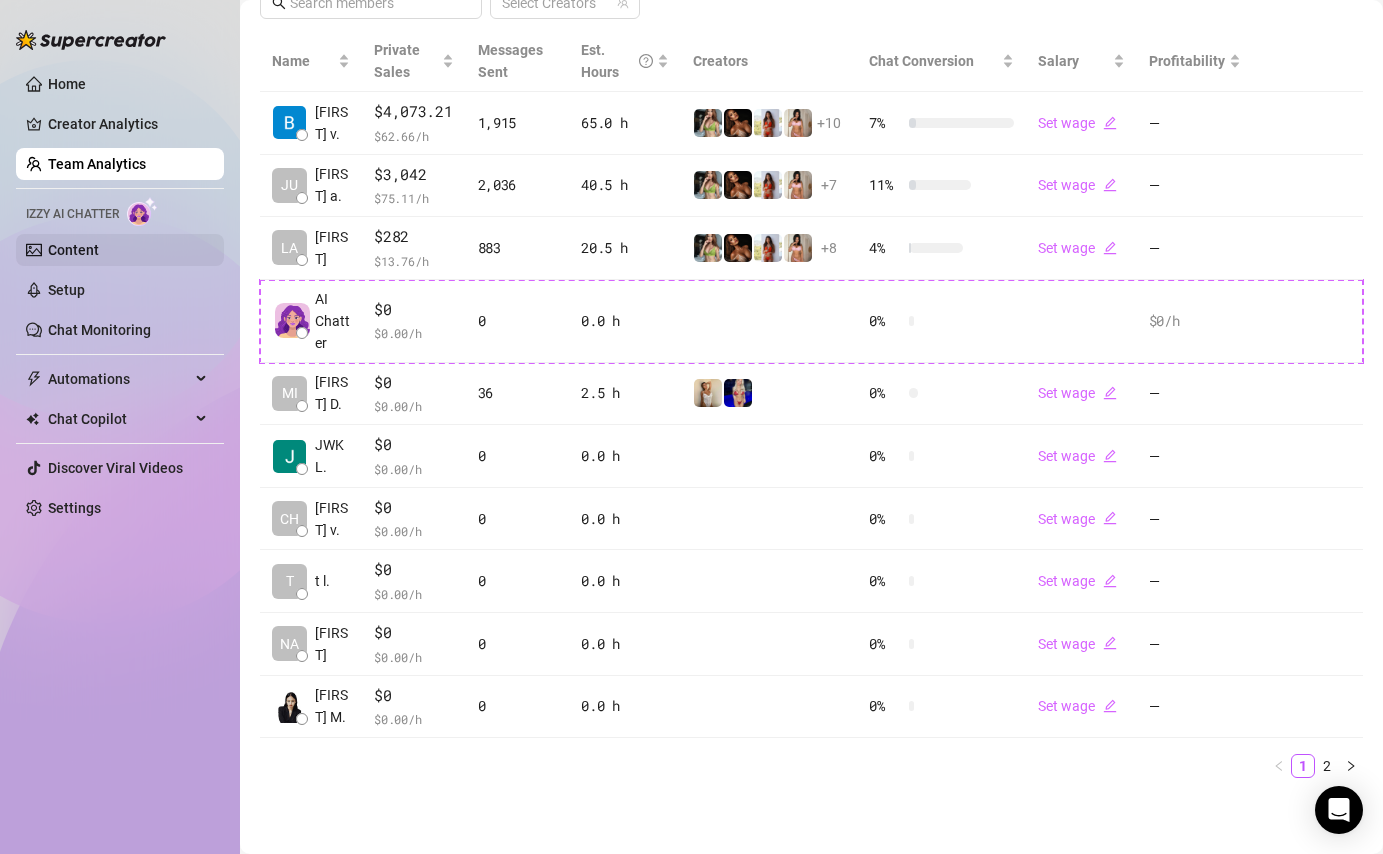 click on "Content" at bounding box center [73, 250] 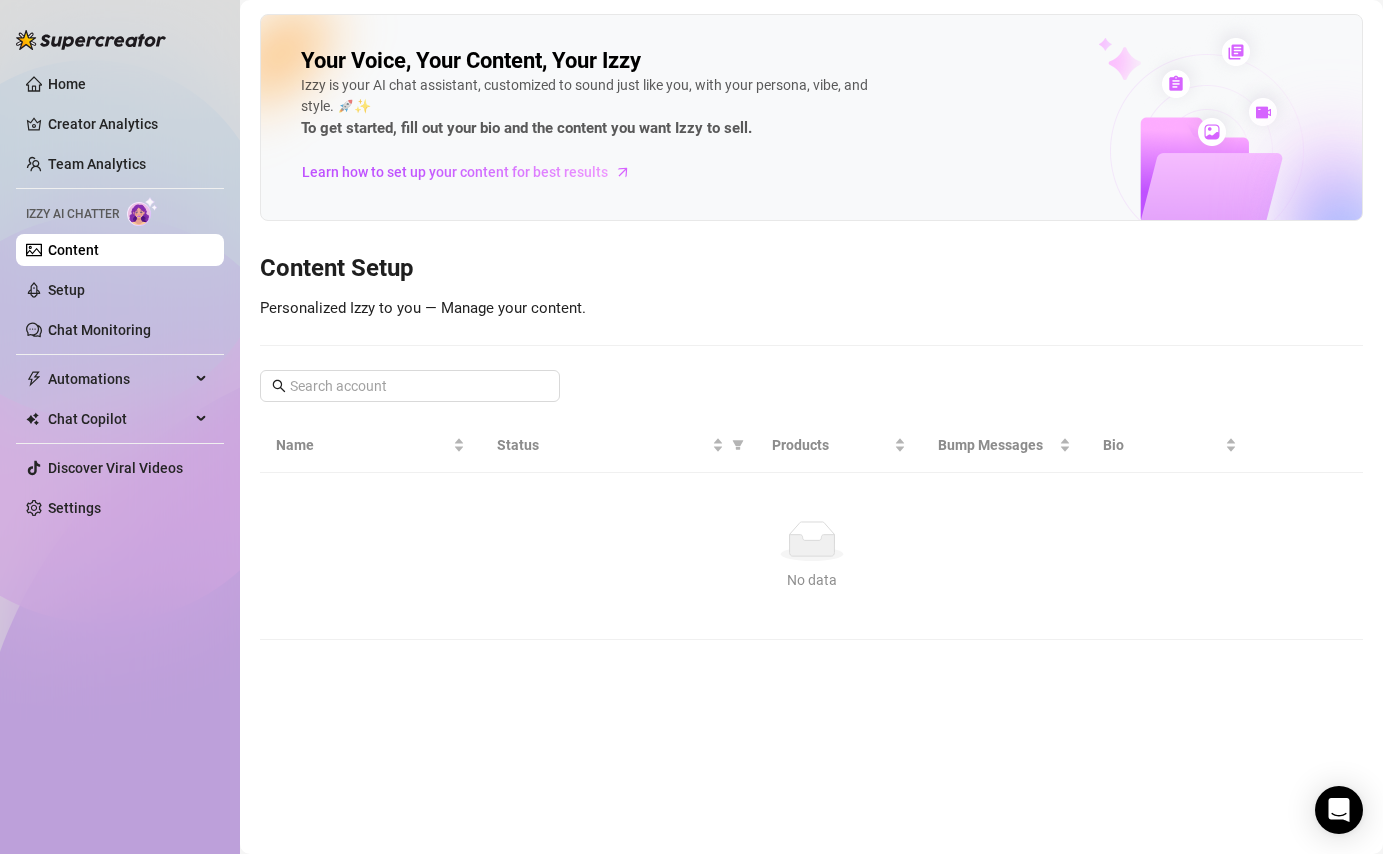 scroll, scrollTop: 0, scrollLeft: 0, axis: both 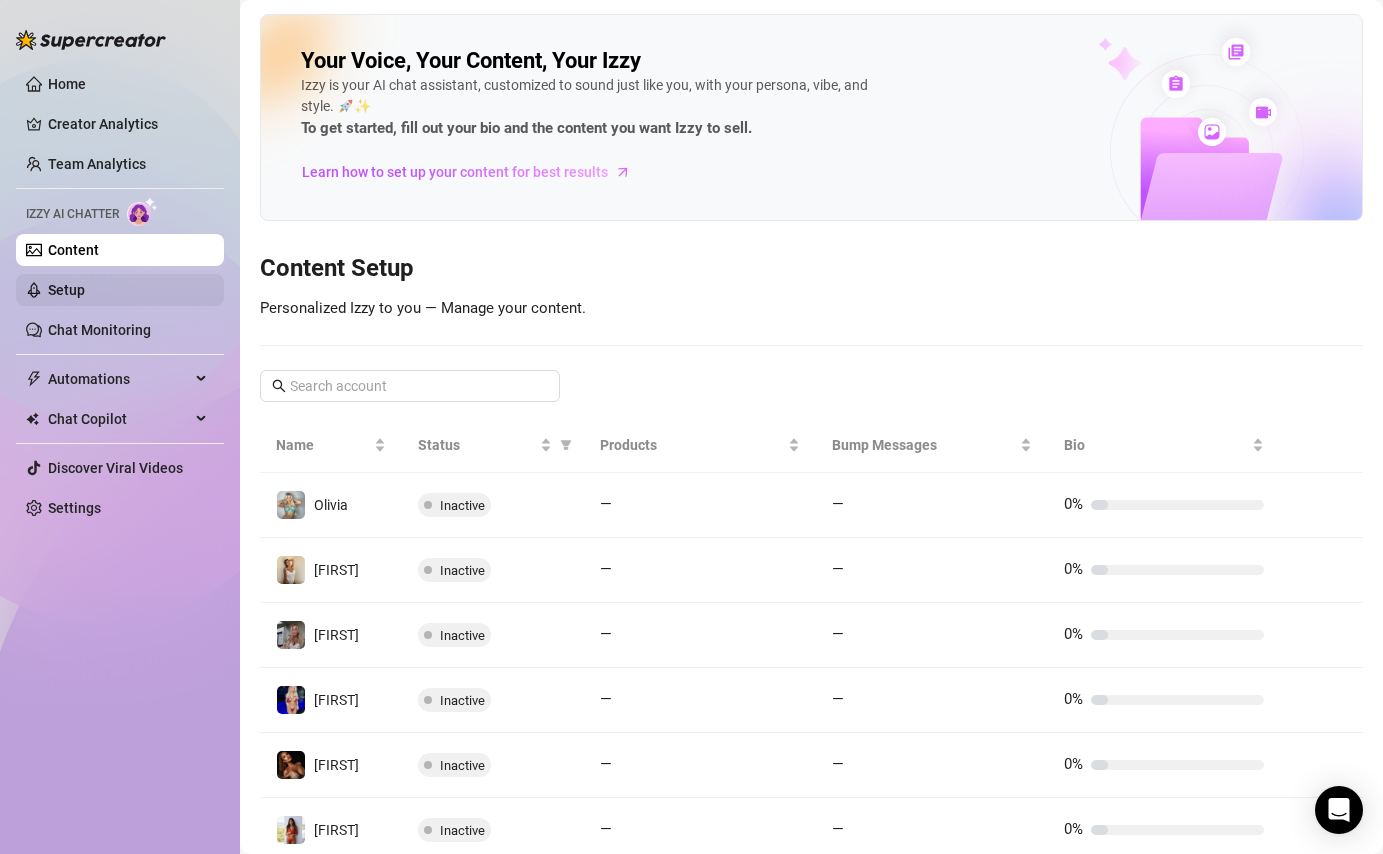 click on "Setup" at bounding box center (66, 290) 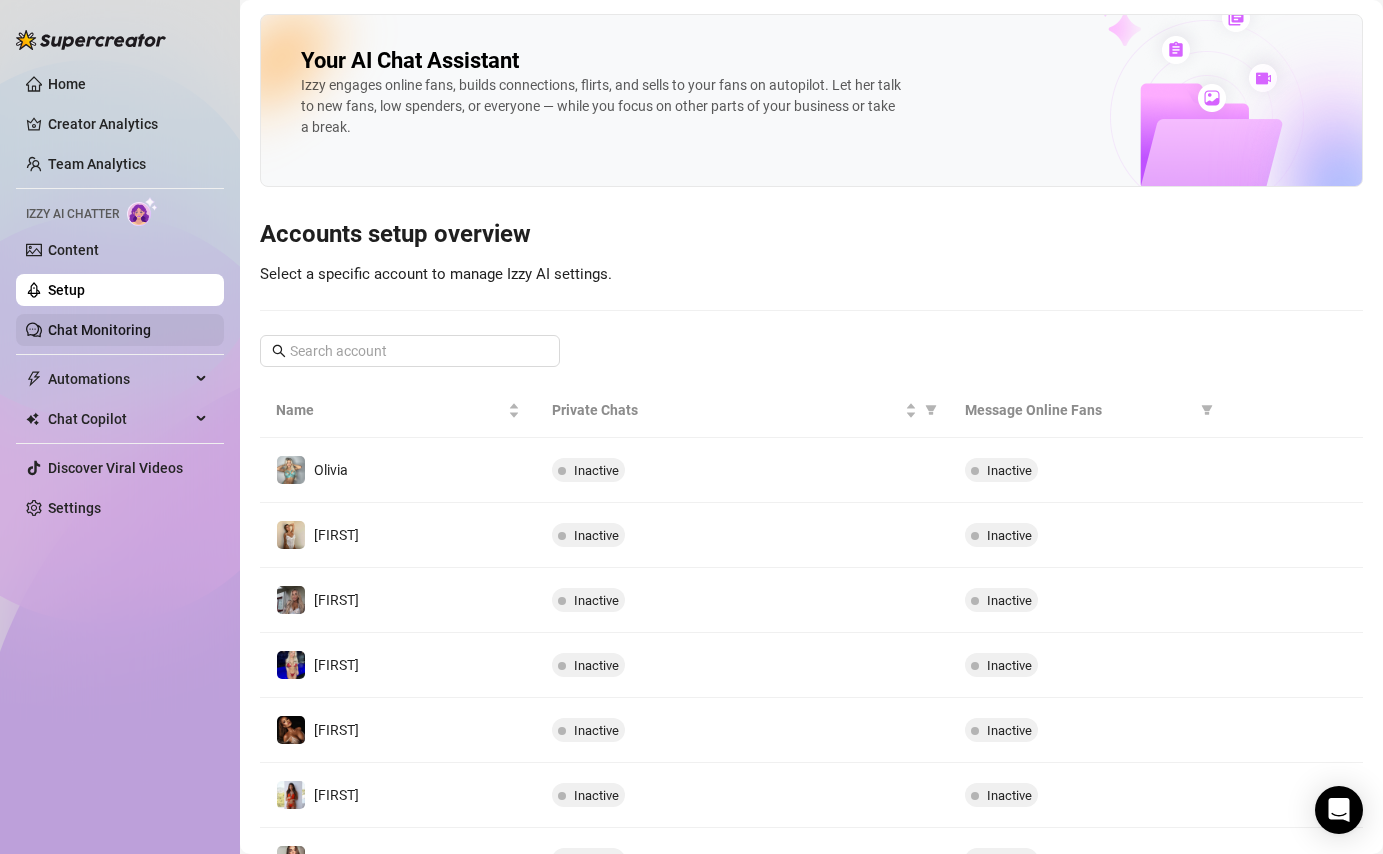 click on "Chat Monitoring" at bounding box center [99, 330] 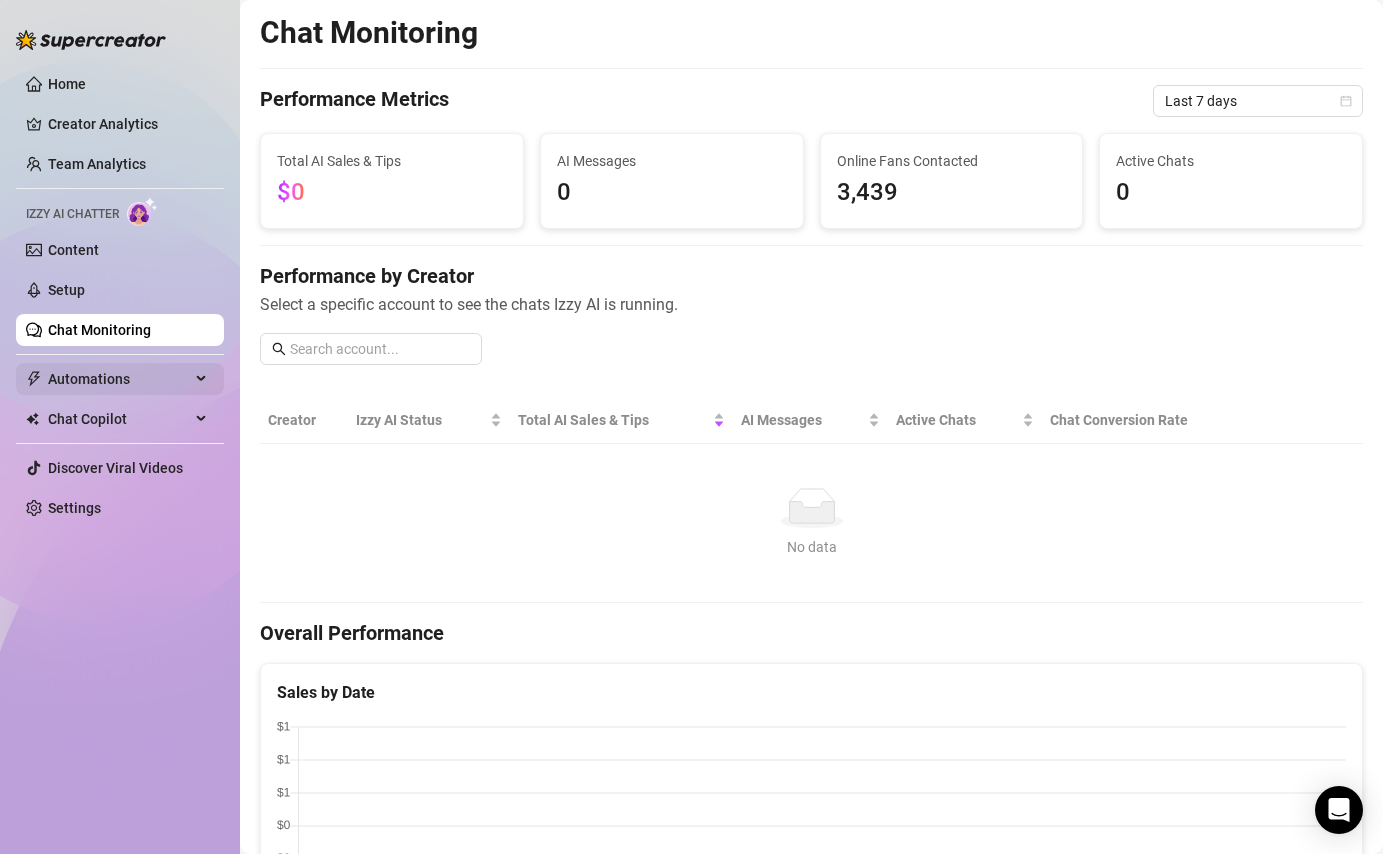 click on "Automations" at bounding box center (119, 379) 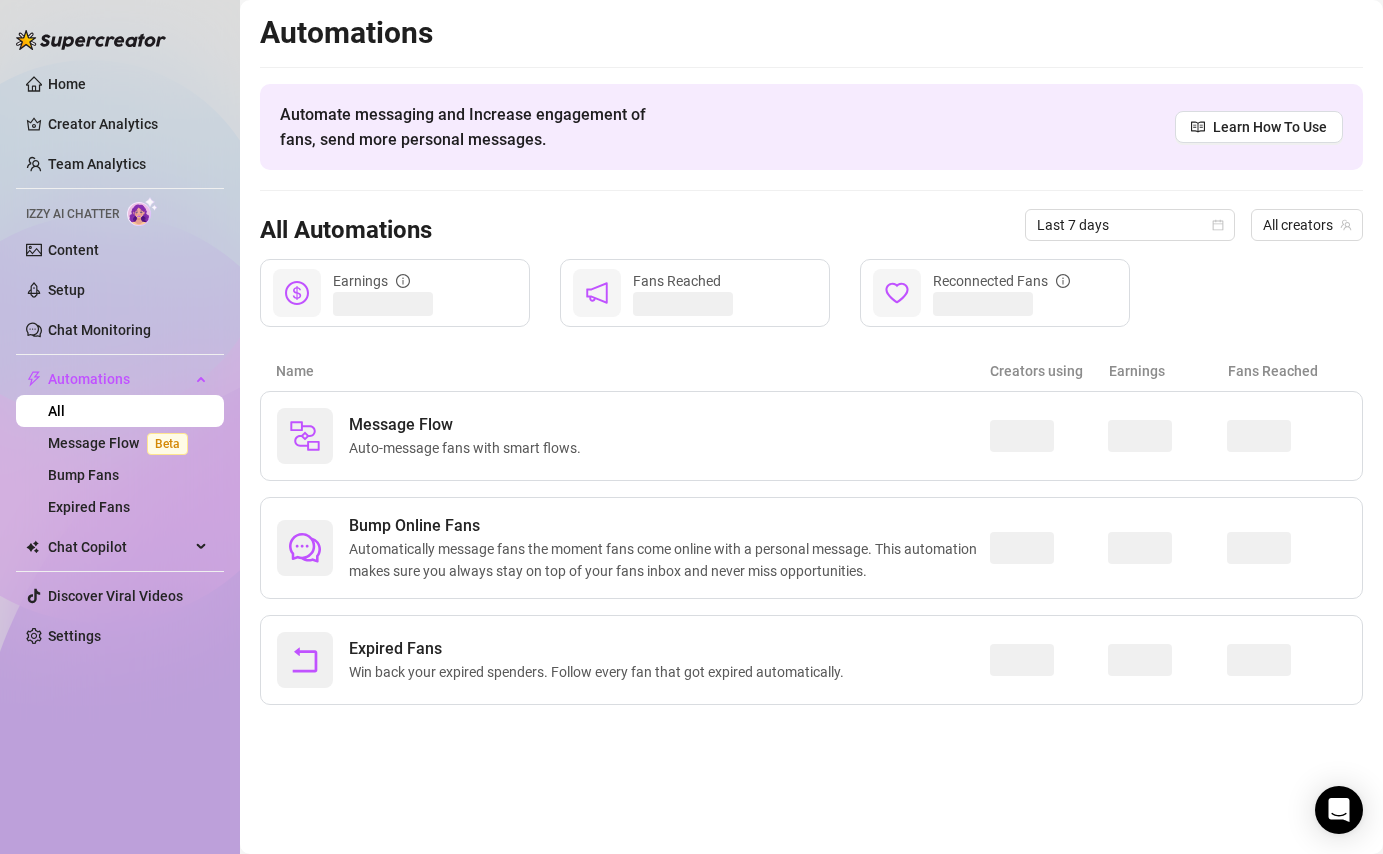 drag, startPoint x: 84, startPoint y: 578, endPoint x: 64, endPoint y: 426, distance: 153.31015 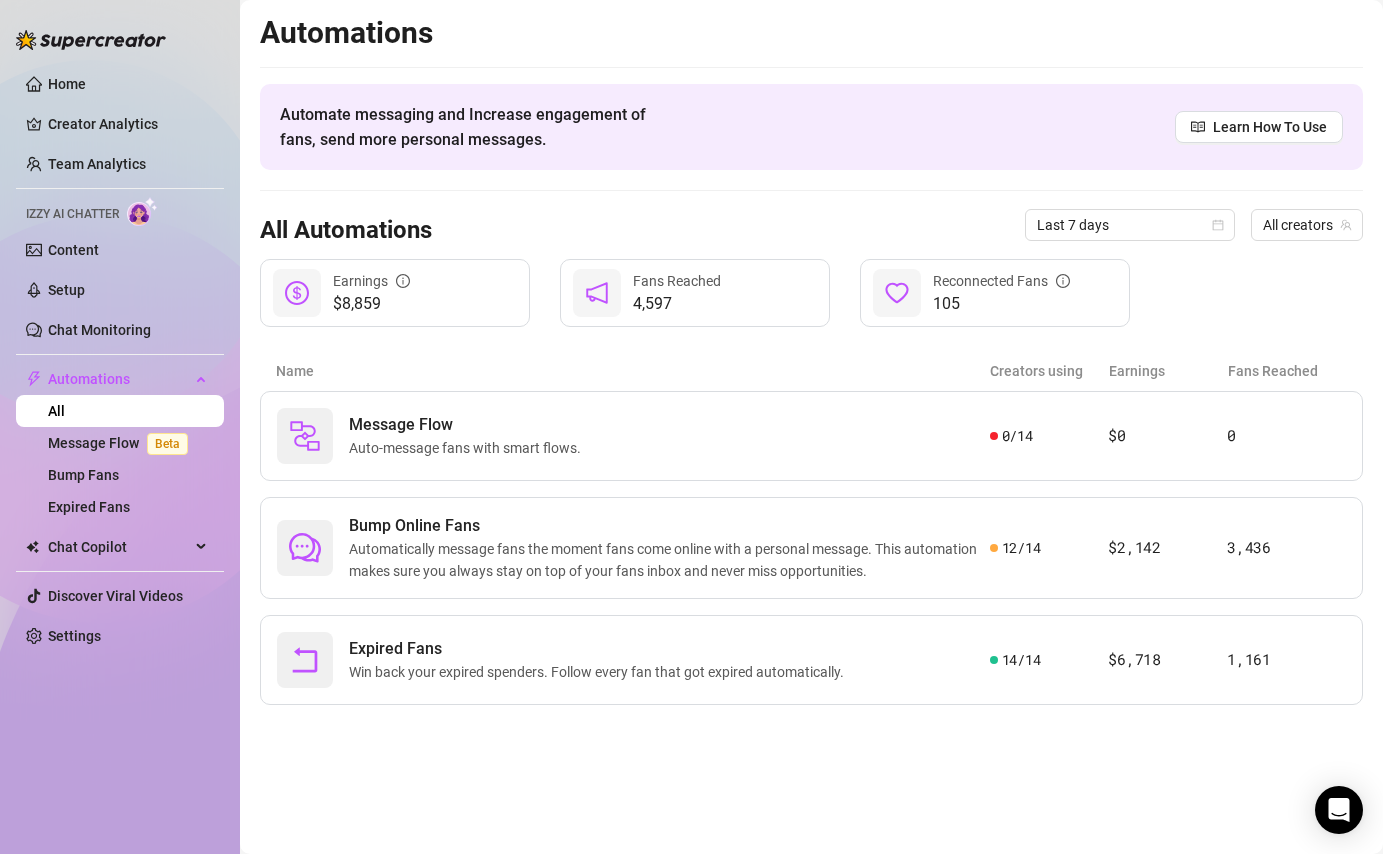 click on "Home Creator Analytics   Team Analytics Izzy AI Chatter Content Setup Chat Monitoring Automations All Message Flow Beta Bump Fans Expired Fans Chat Copilot All AI Reply Message Library Fan CRM Discover Viral Videos Settings" at bounding box center (120, 360) 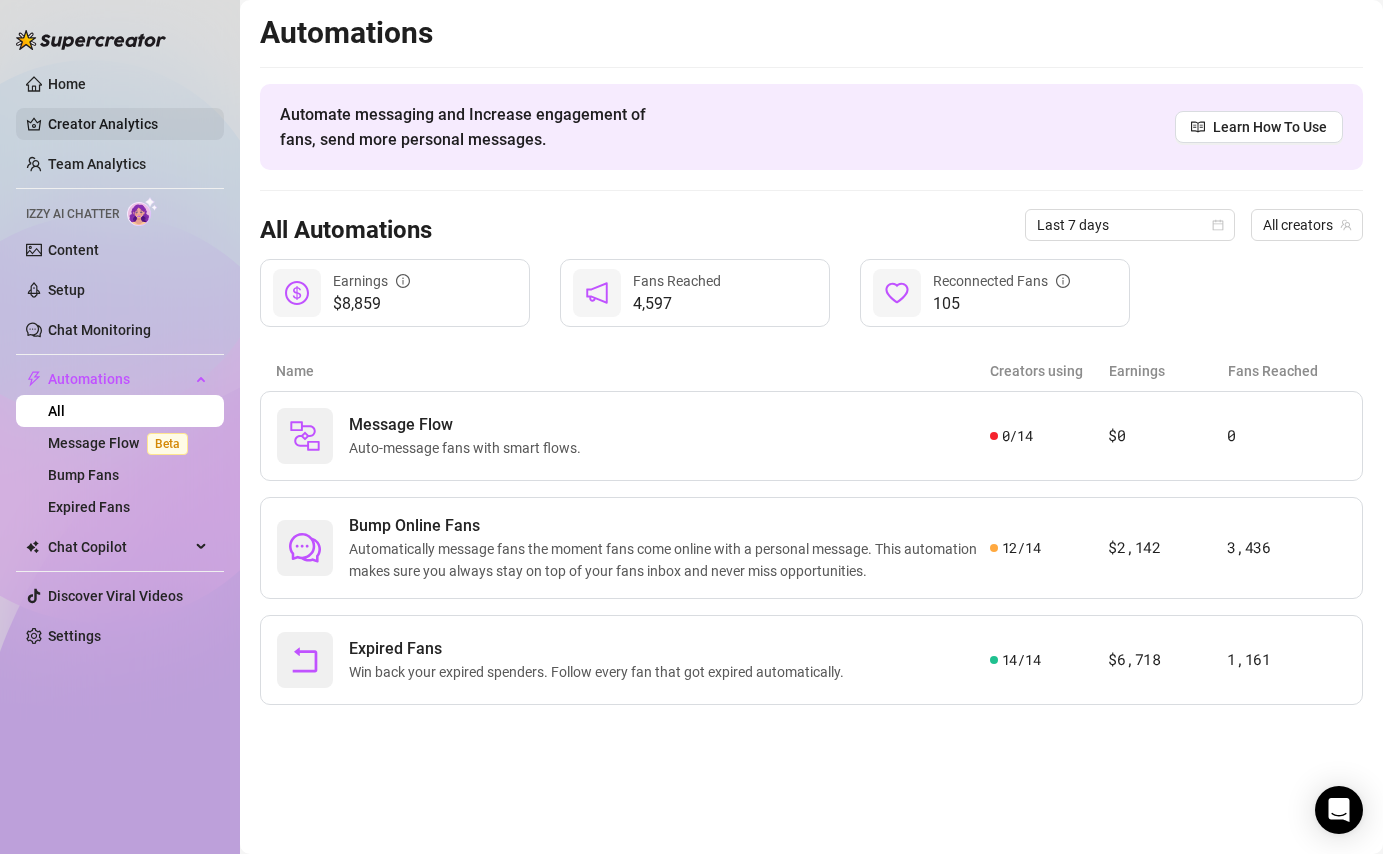 click on "Creator Analytics" at bounding box center [128, 124] 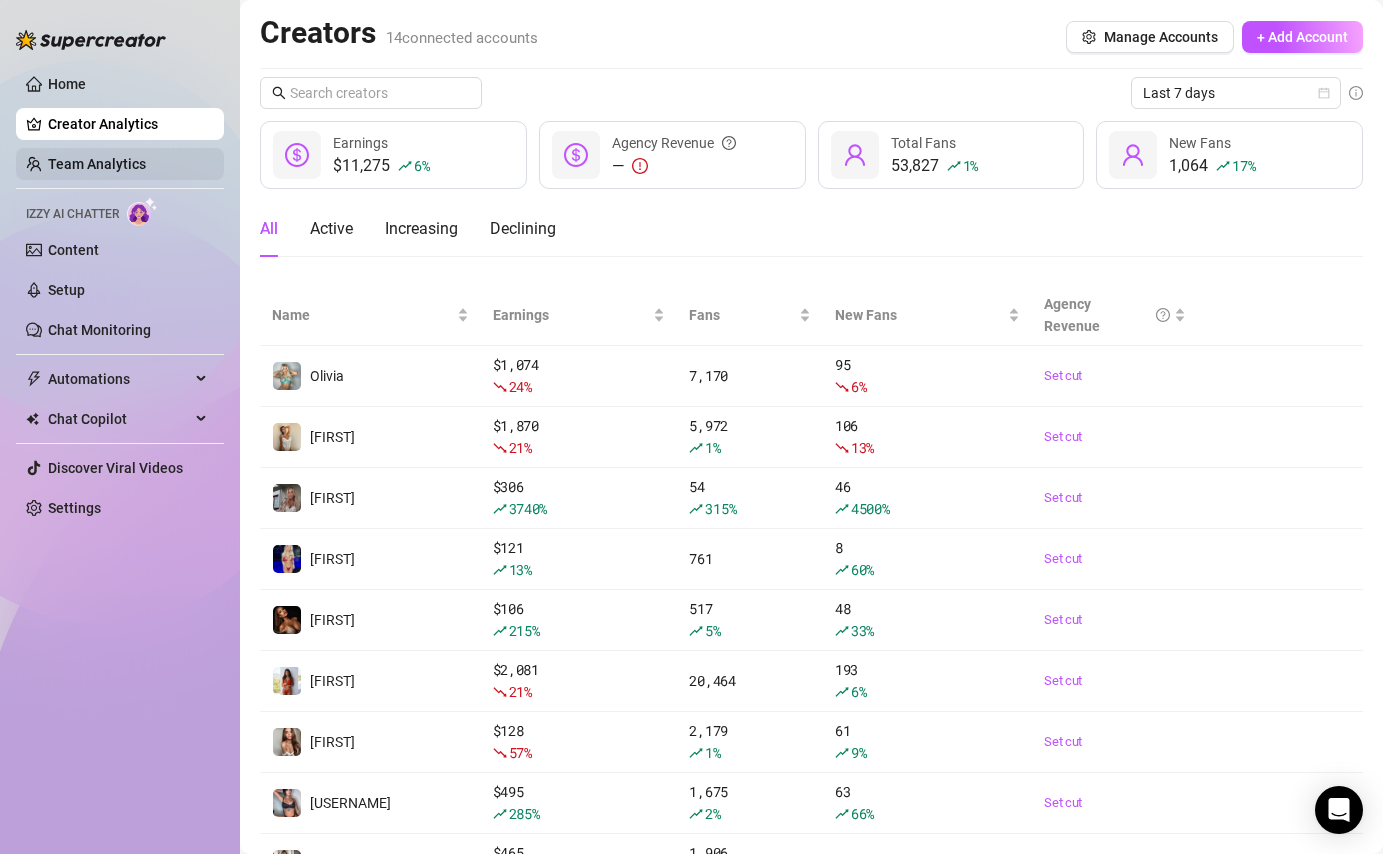 click on "Team Analytics" at bounding box center [97, 164] 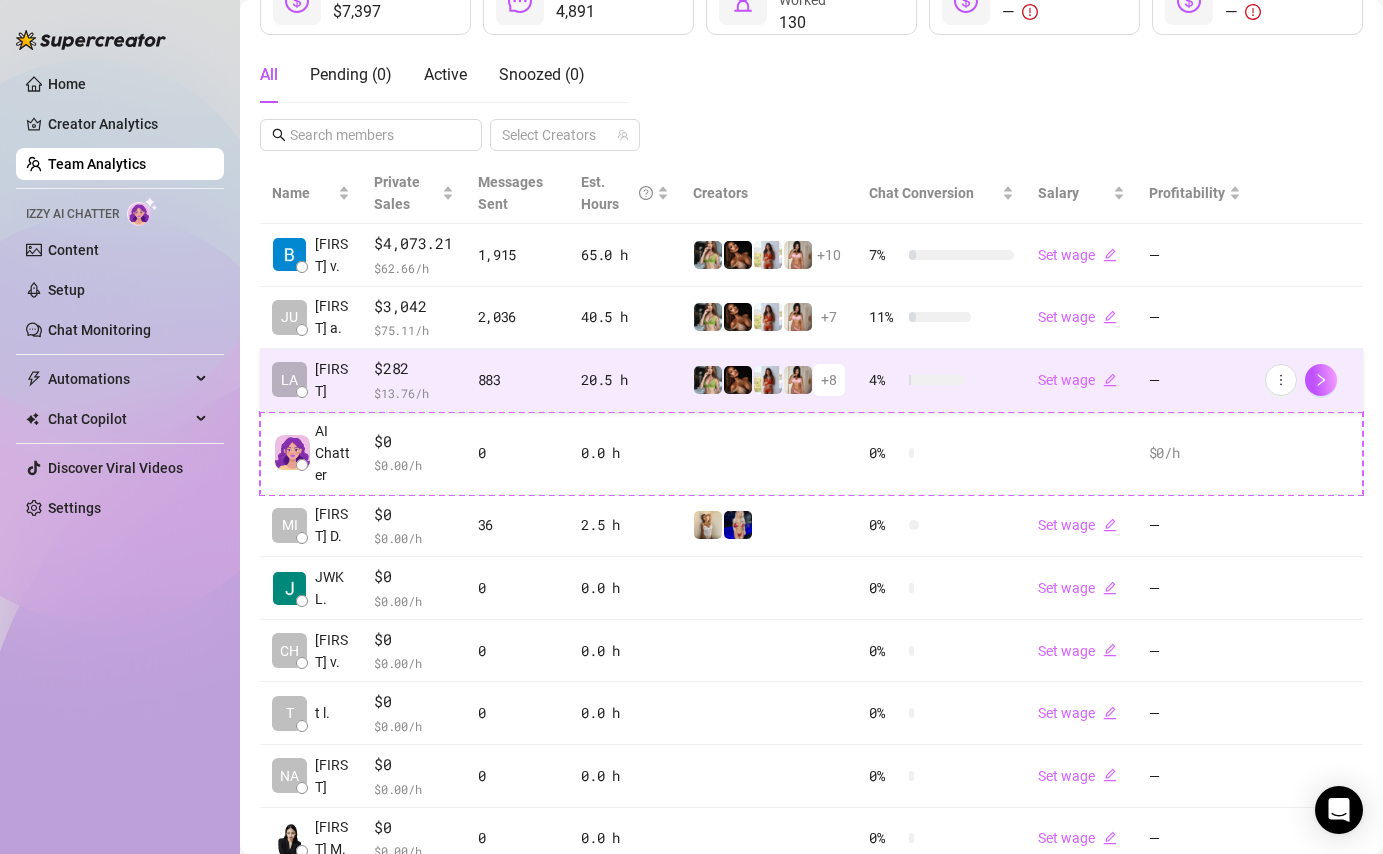scroll, scrollTop: 144, scrollLeft: 0, axis: vertical 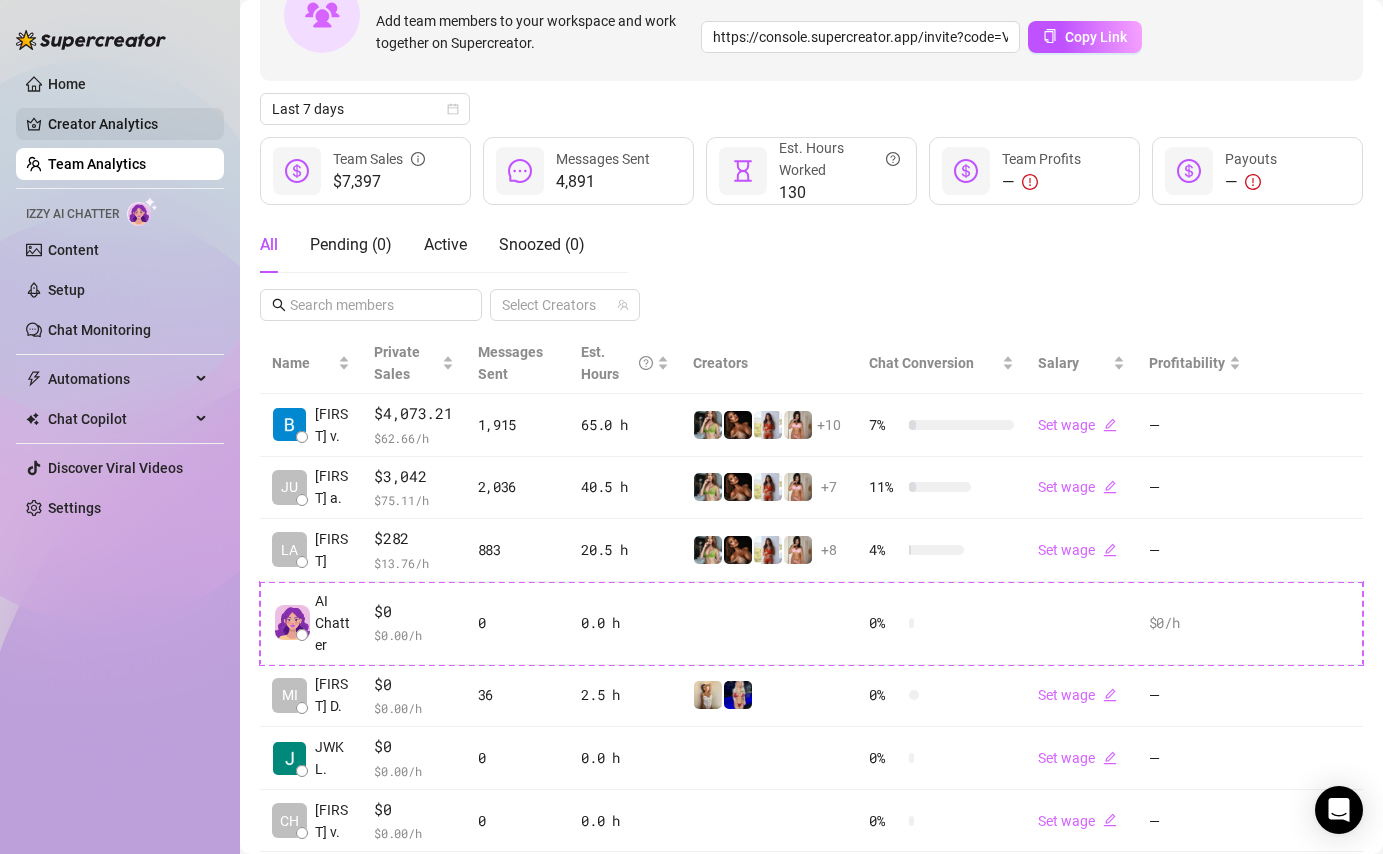 click on "Creator Analytics" at bounding box center [128, 124] 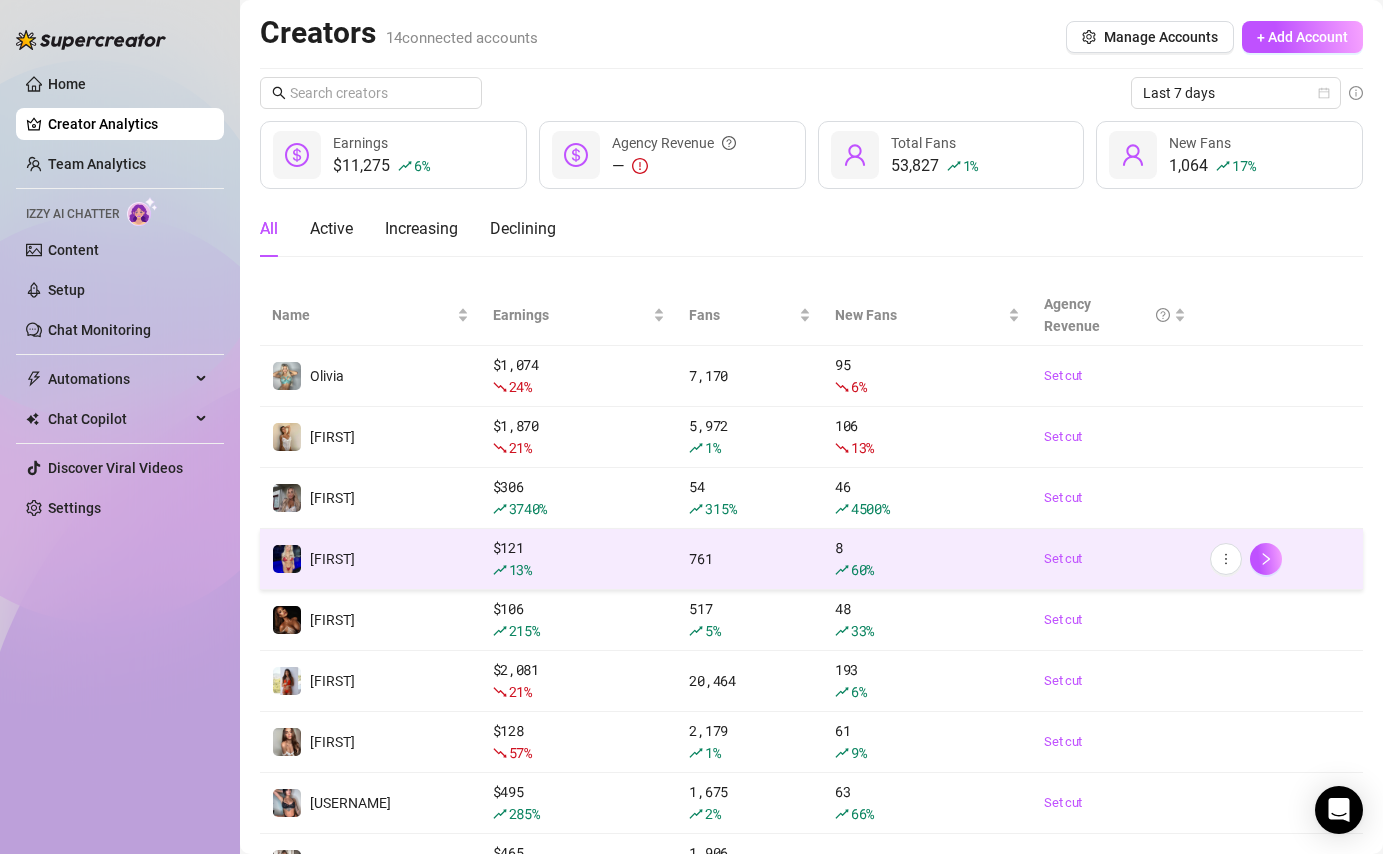 scroll, scrollTop: 218, scrollLeft: 0, axis: vertical 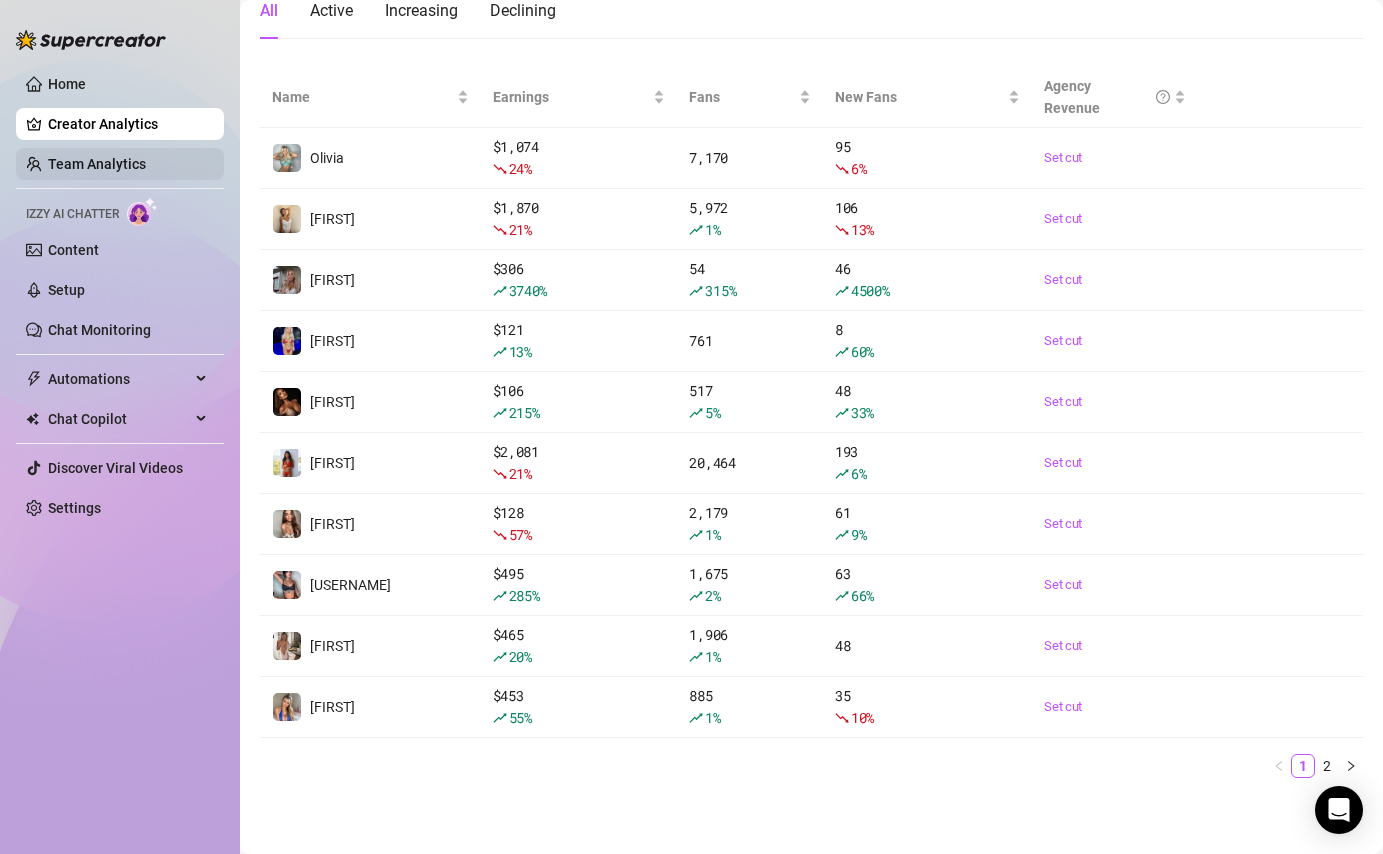 click on "Team Analytics" at bounding box center [97, 164] 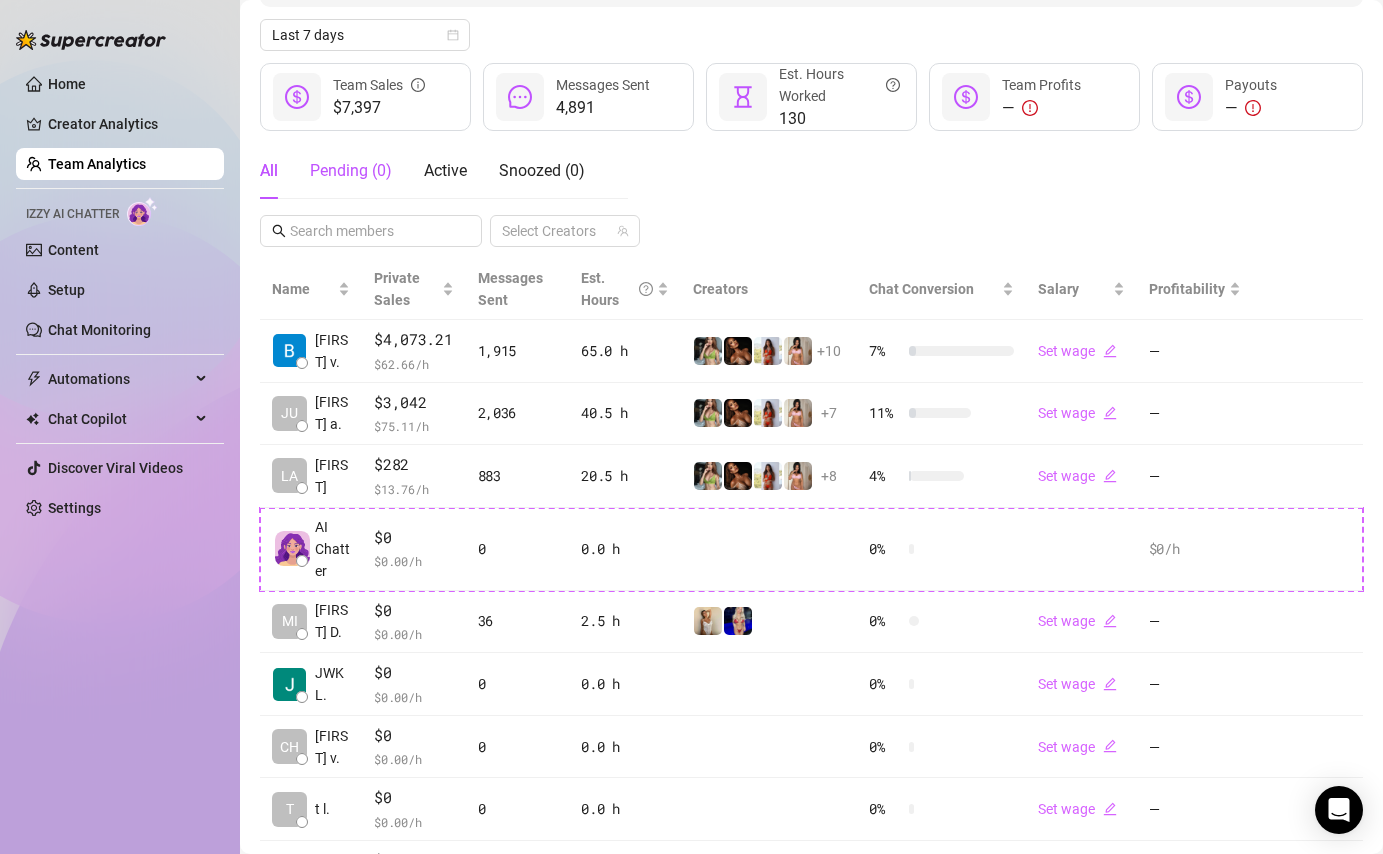 click on "Pending ( 0 )" at bounding box center [351, 171] 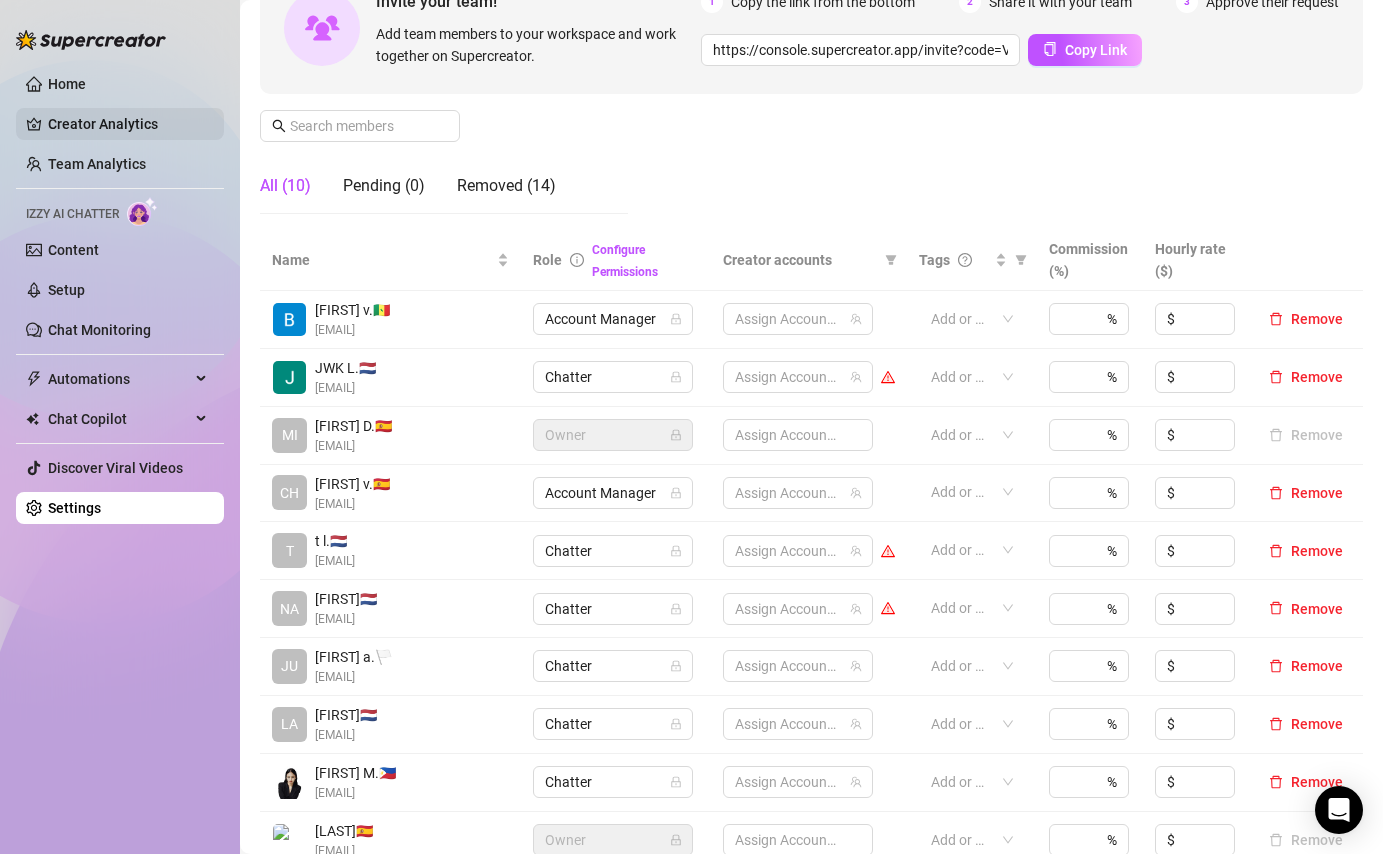 scroll, scrollTop: 0, scrollLeft: 0, axis: both 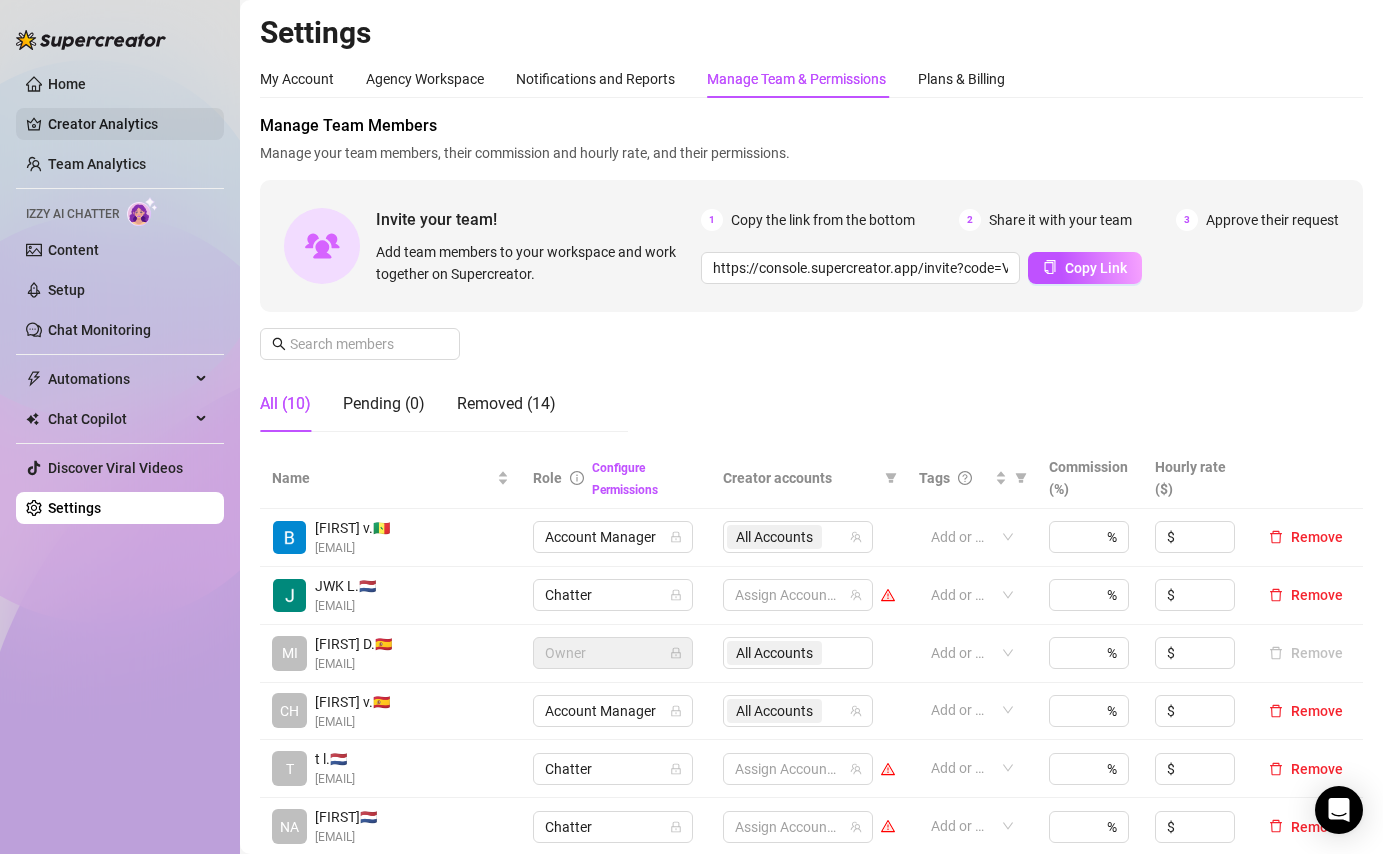 click on "Creator Analytics" at bounding box center (128, 124) 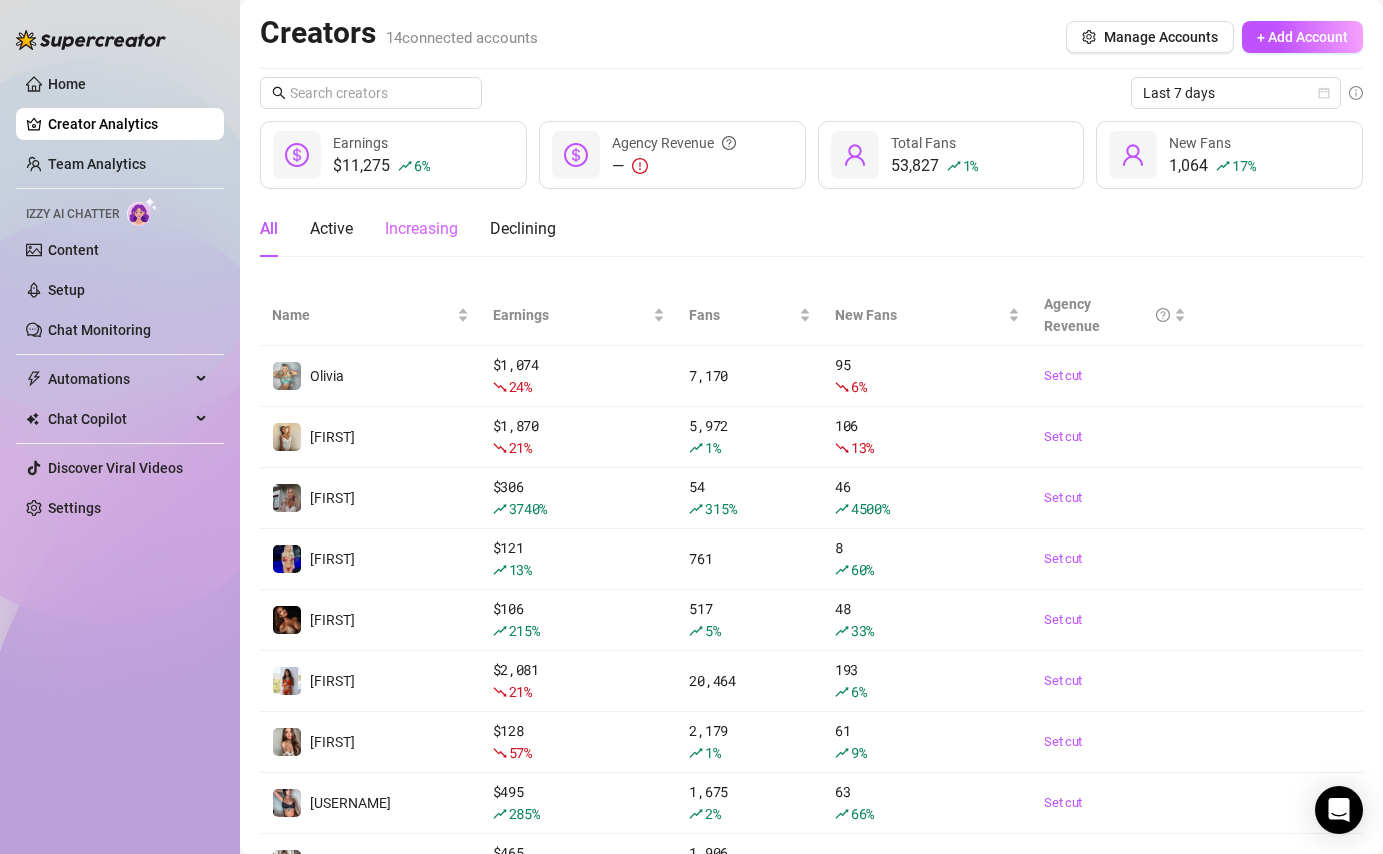 click on "Increasing" at bounding box center [421, 229] 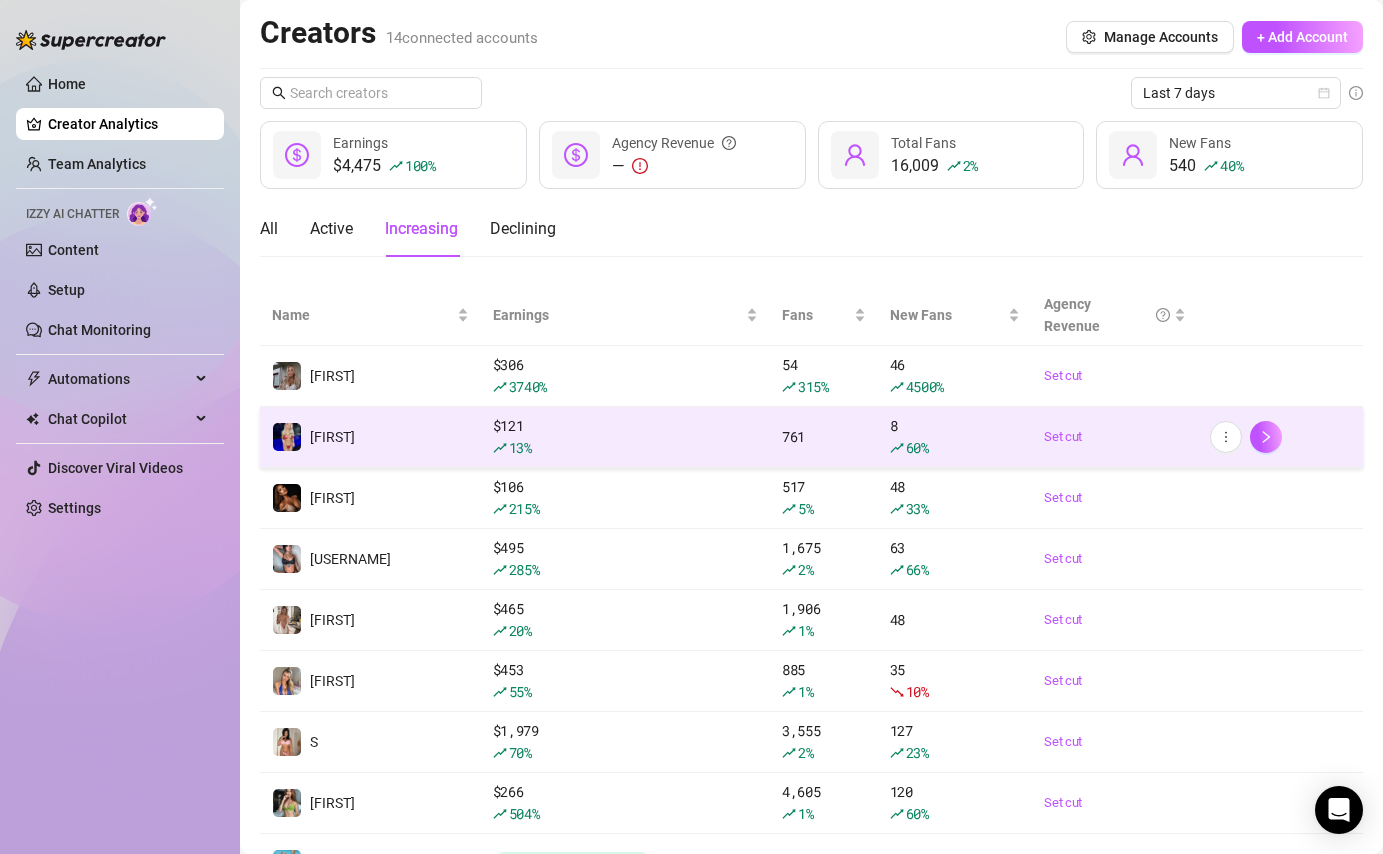 scroll, scrollTop: 100, scrollLeft: 0, axis: vertical 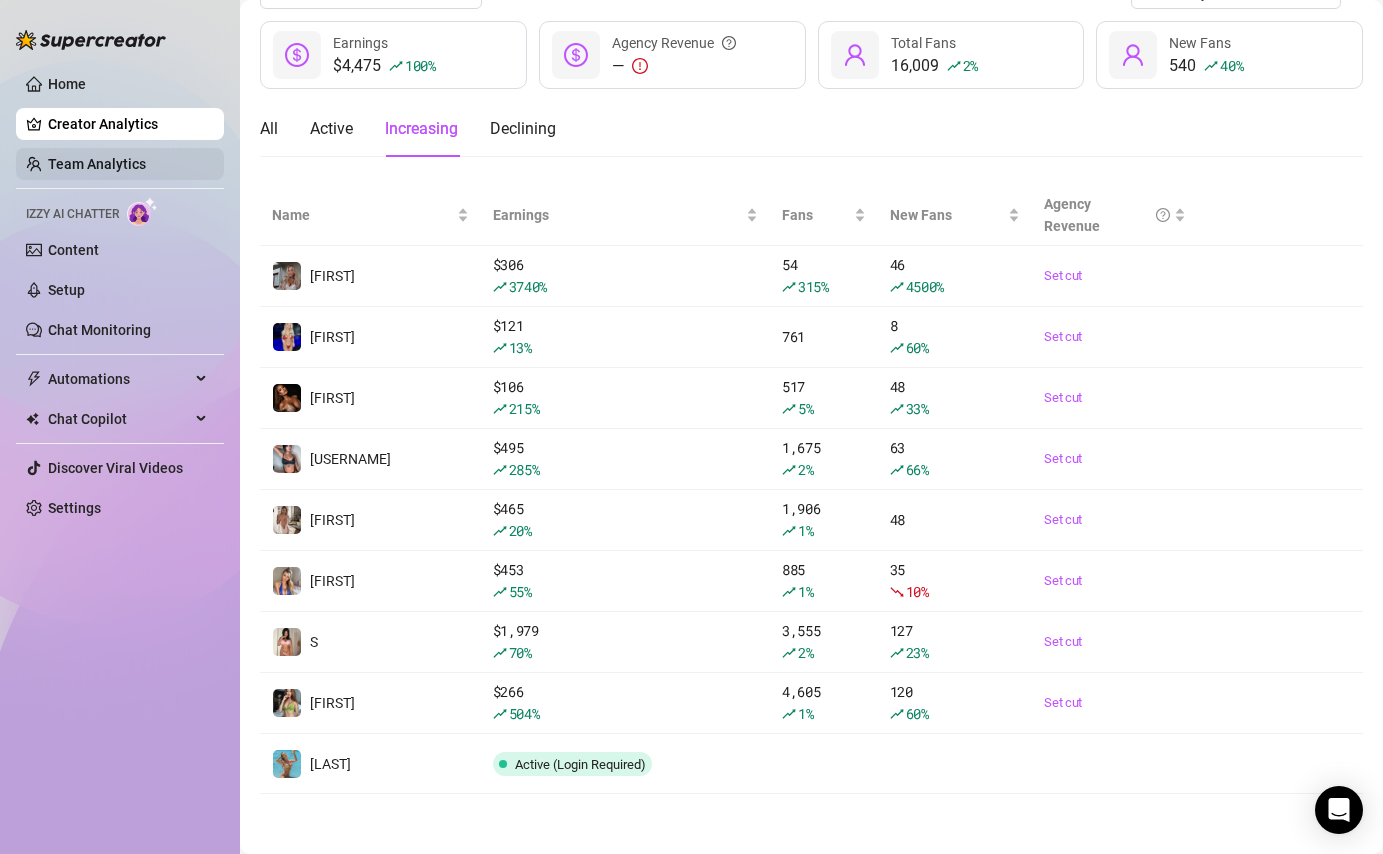 click on "Team Analytics" at bounding box center (97, 164) 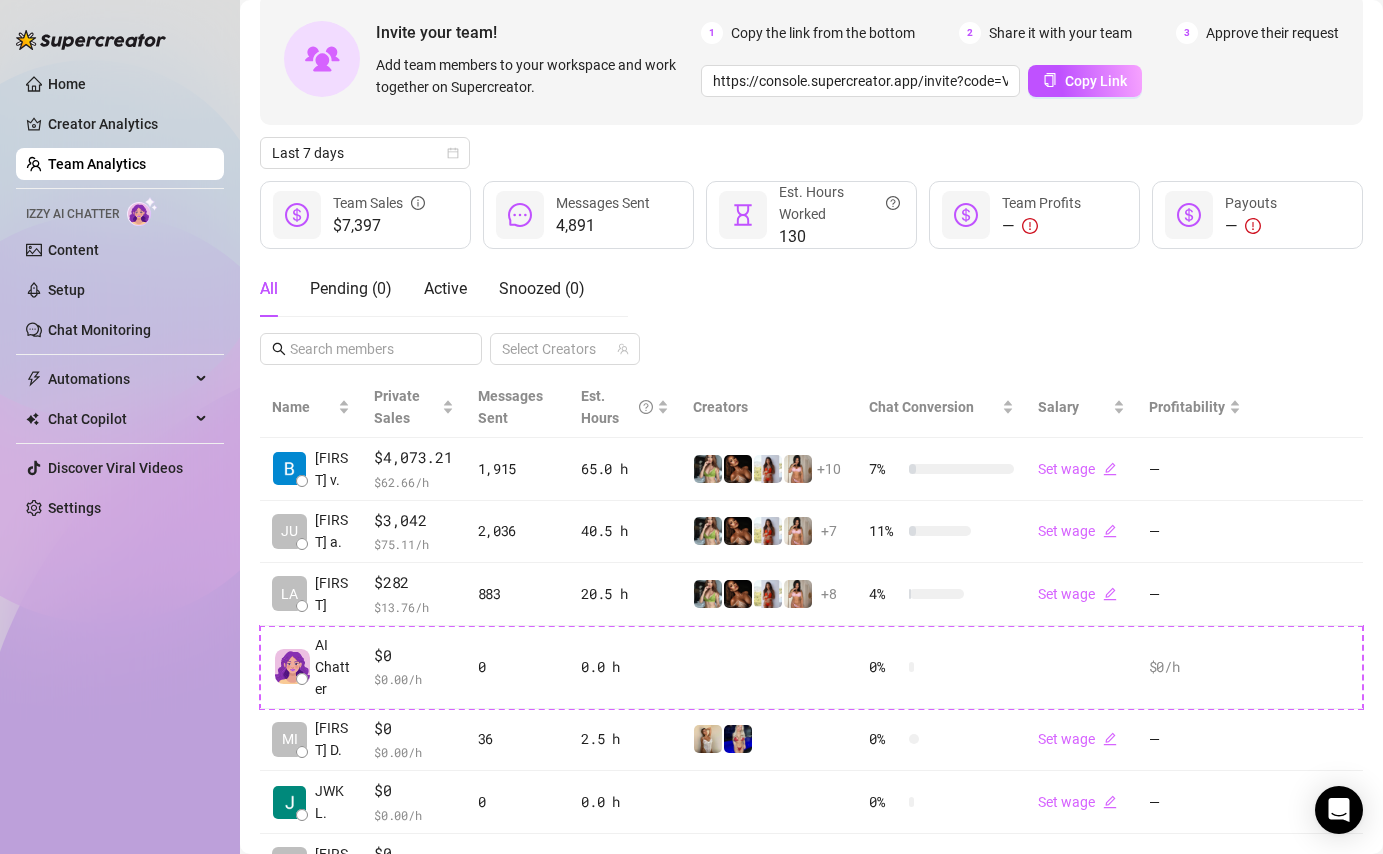 click on "Home Creator Analytics   Team Analytics Izzy AI Chatter Content Setup Chat Monitoring Automations All Message Flow Beta Bump Fans Expired Fans Chat Copilot All AI Reply Message Library Fan CRM Discover Viral Videos Settings" at bounding box center (120, 296) 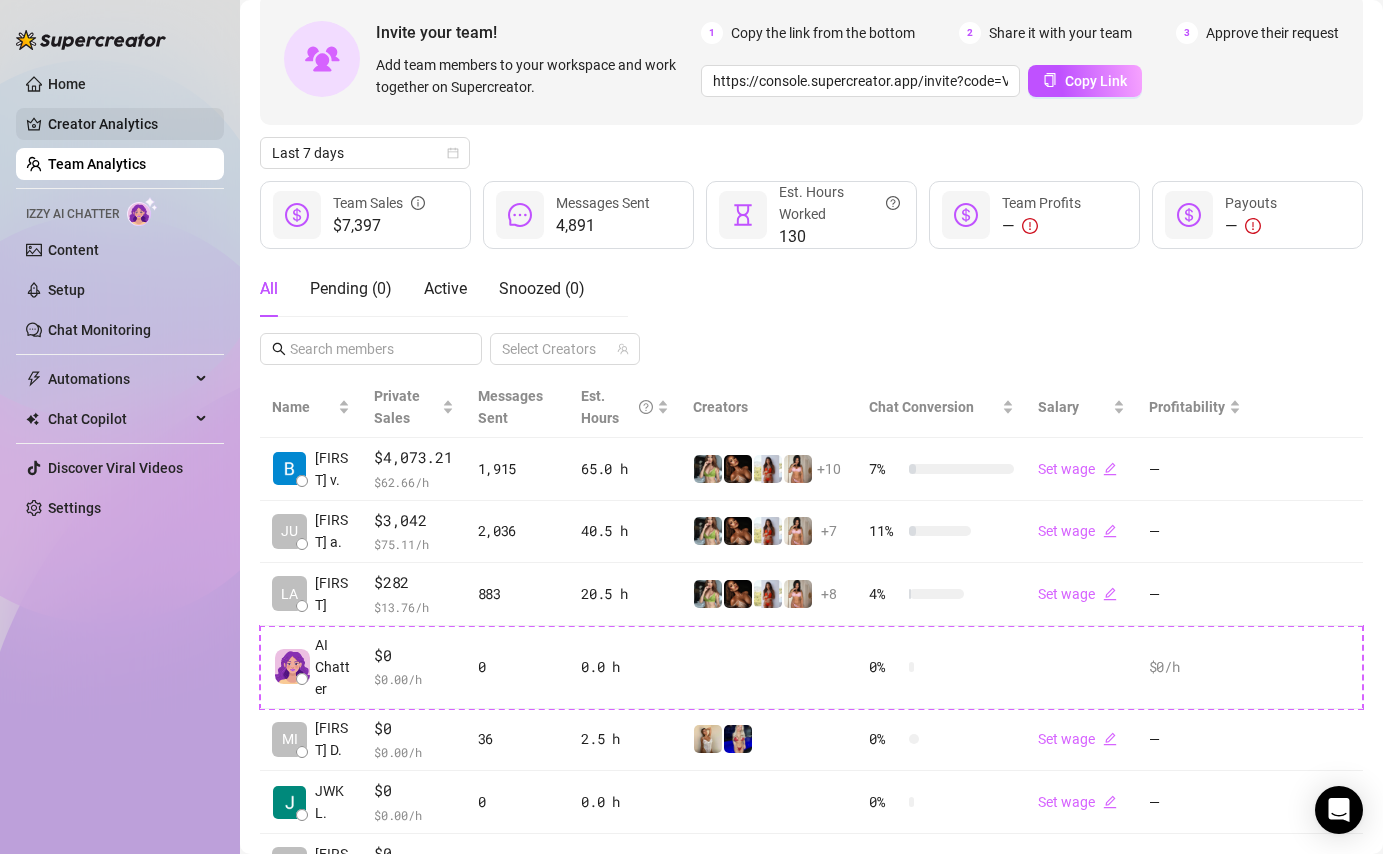 click on "Creator Analytics" at bounding box center [128, 124] 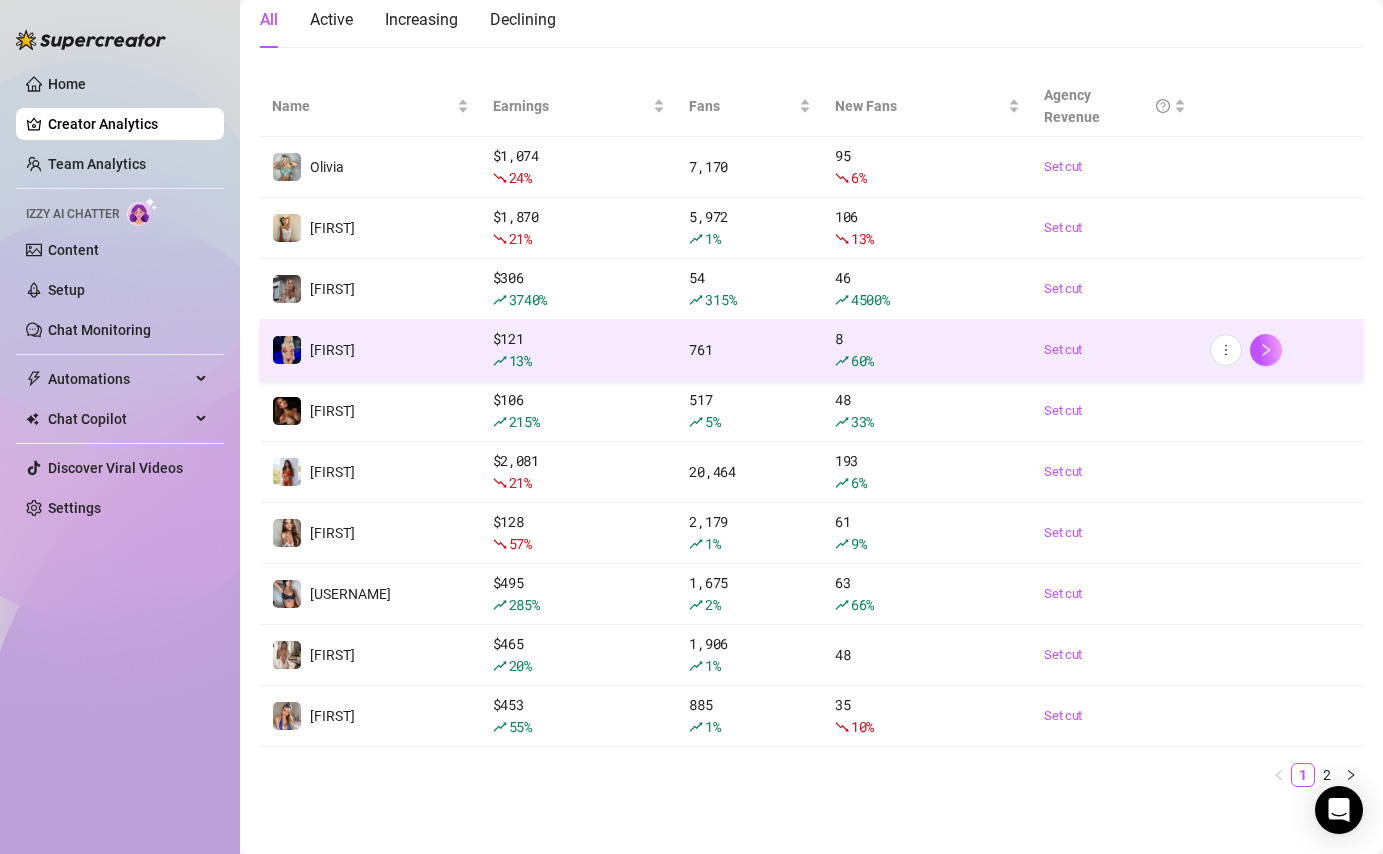 scroll, scrollTop: 217, scrollLeft: 0, axis: vertical 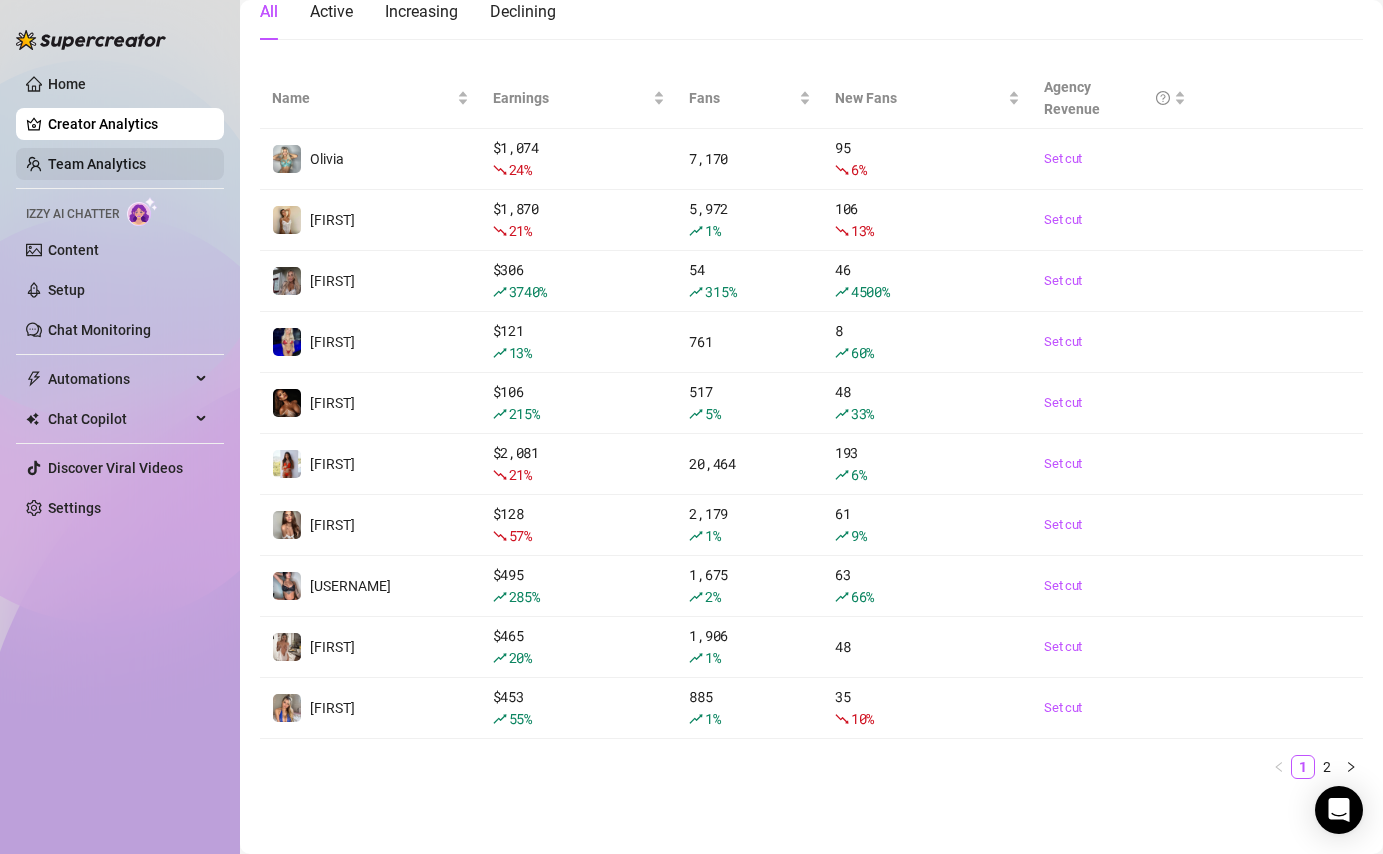 click on "Team Analytics" at bounding box center (97, 164) 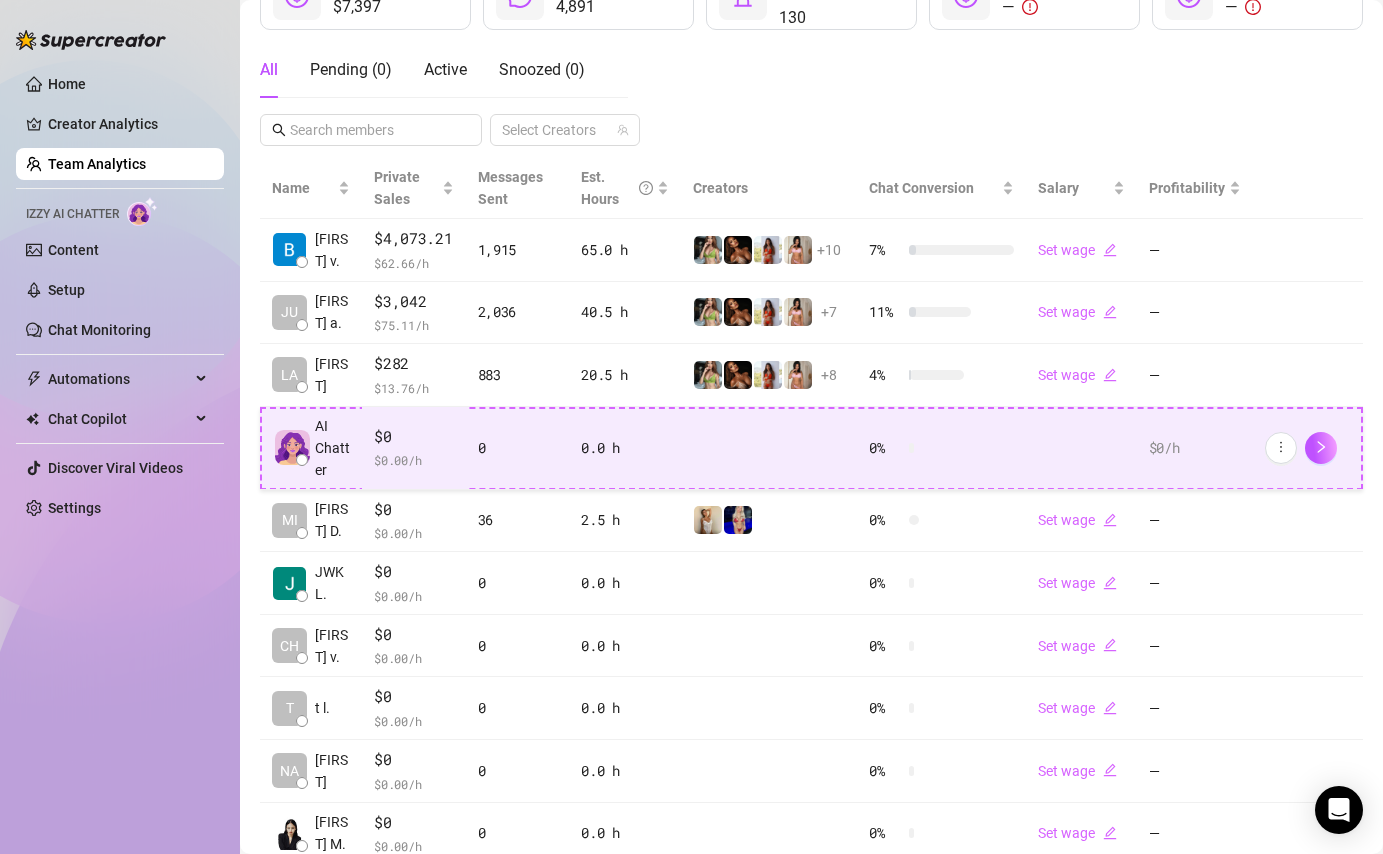 scroll, scrollTop: 325, scrollLeft: 0, axis: vertical 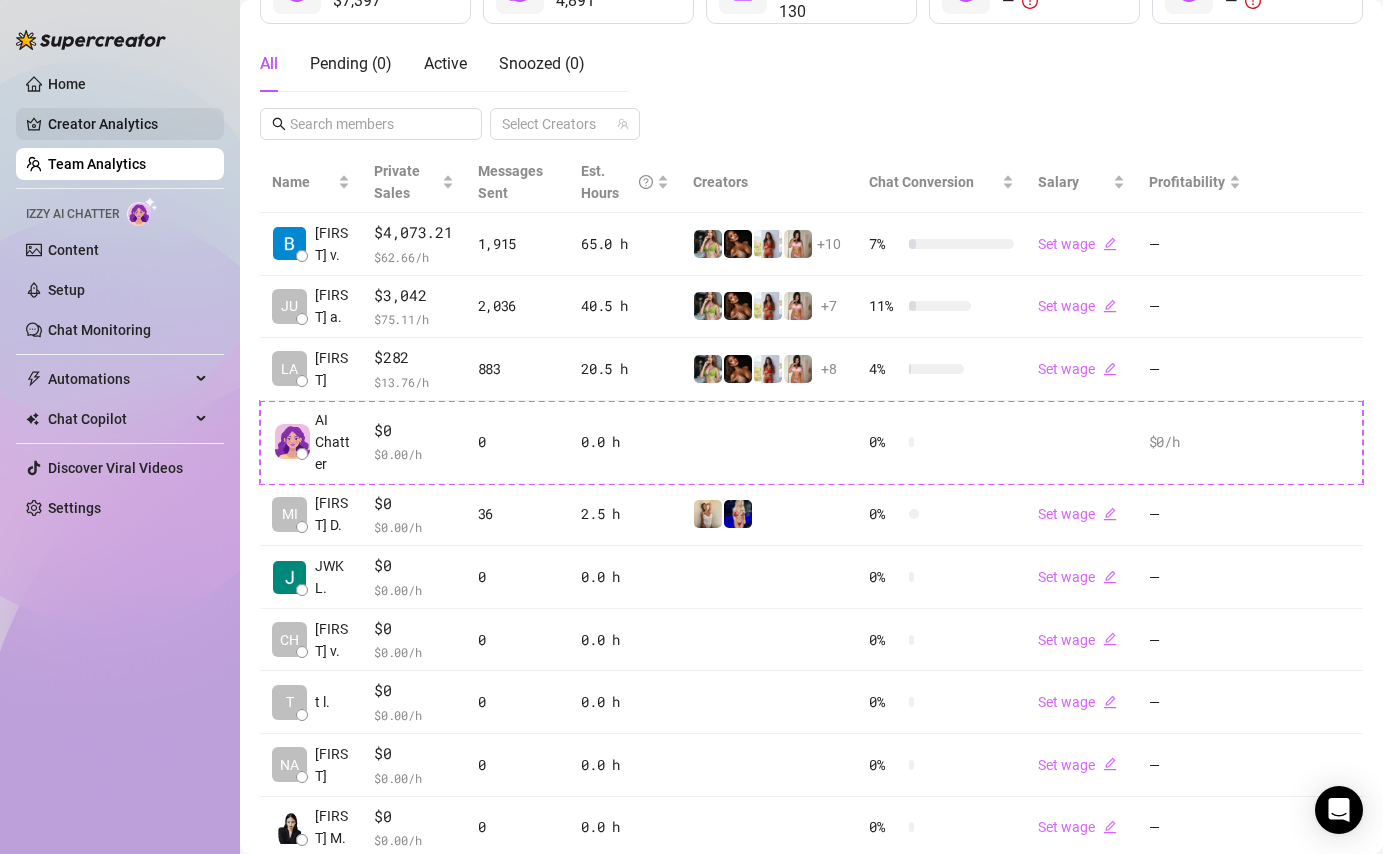 click on "Creator Analytics" at bounding box center (128, 124) 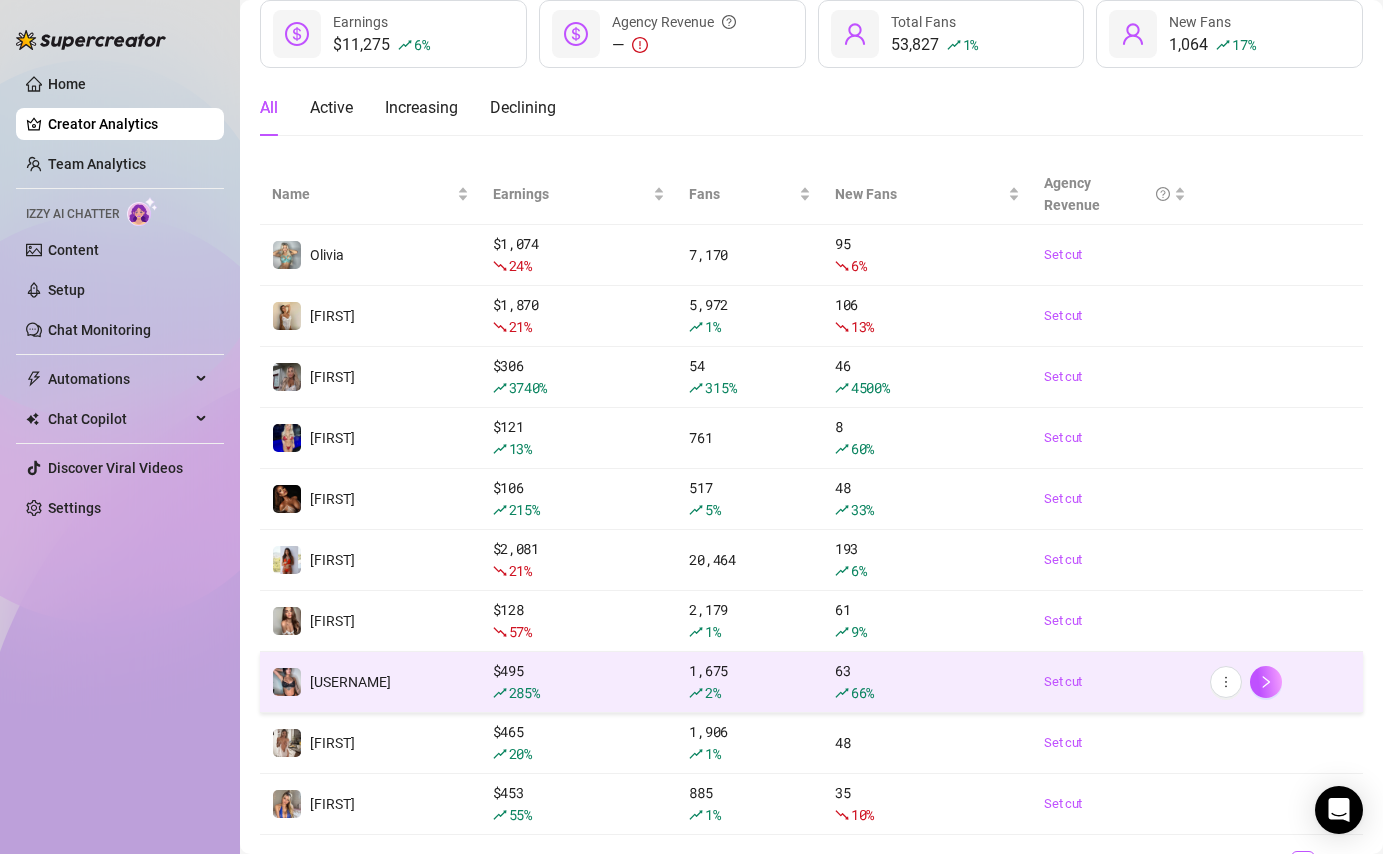 scroll, scrollTop: 121, scrollLeft: 0, axis: vertical 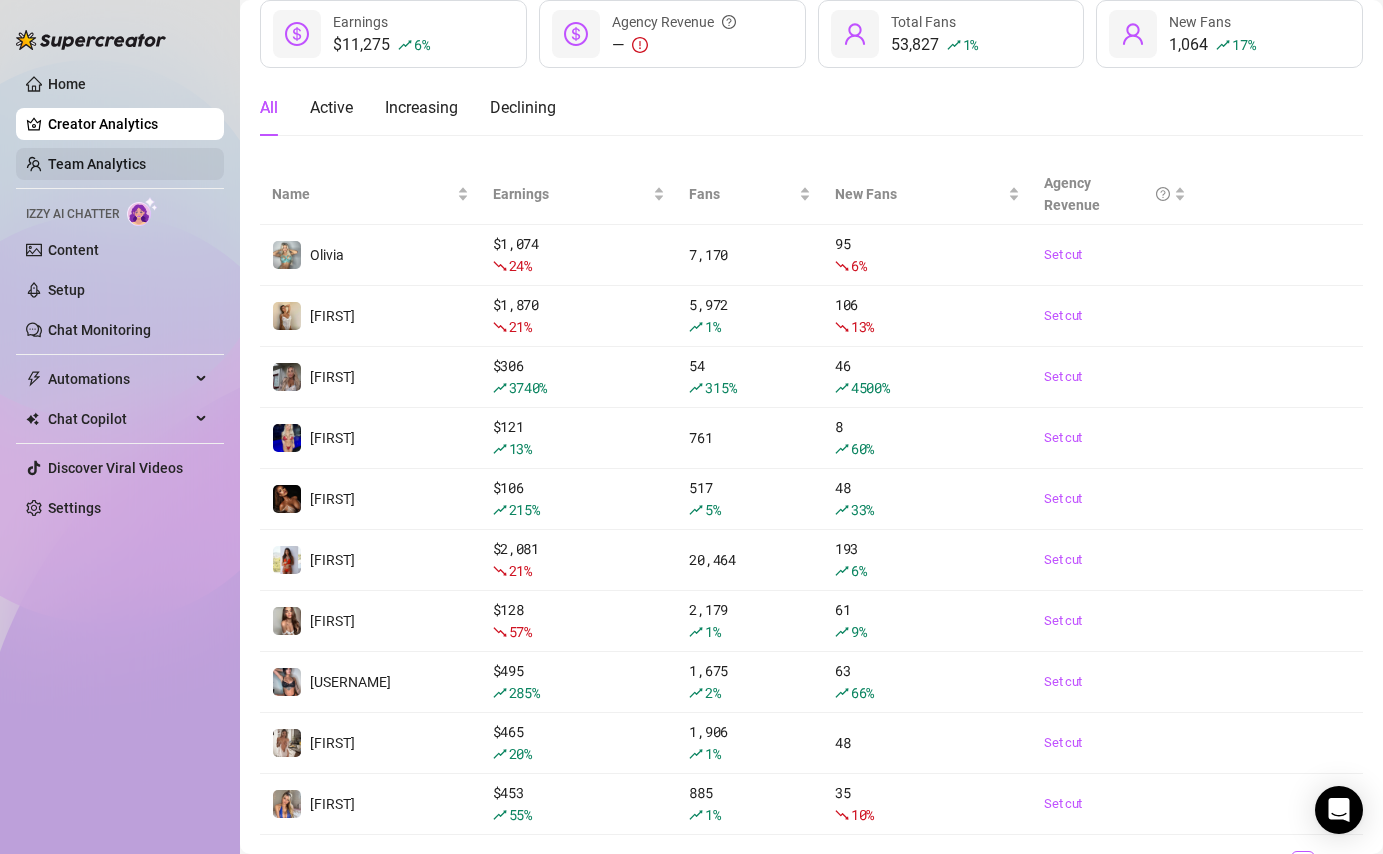 click on "Team Analytics" at bounding box center (97, 164) 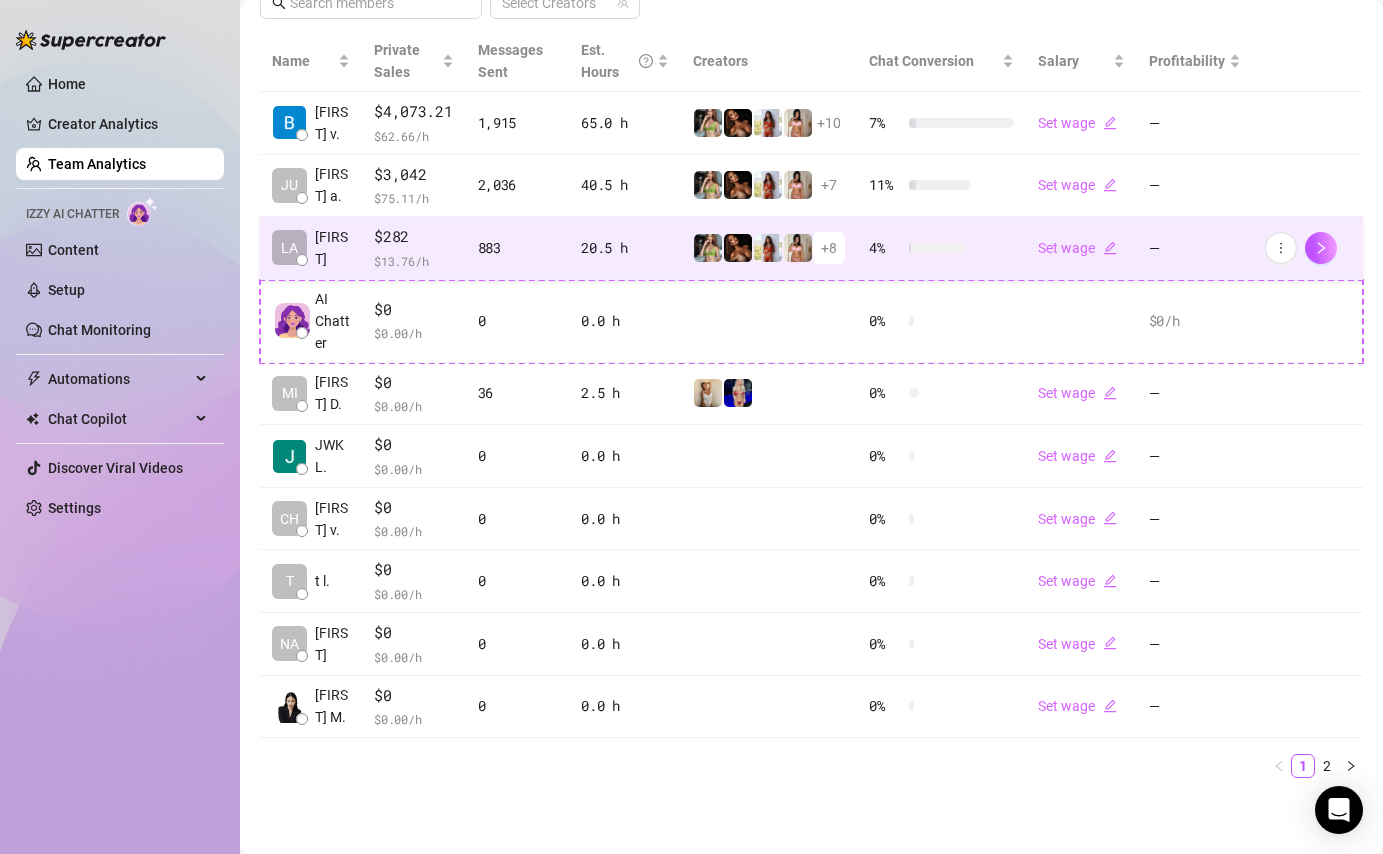 scroll, scrollTop: 297, scrollLeft: 0, axis: vertical 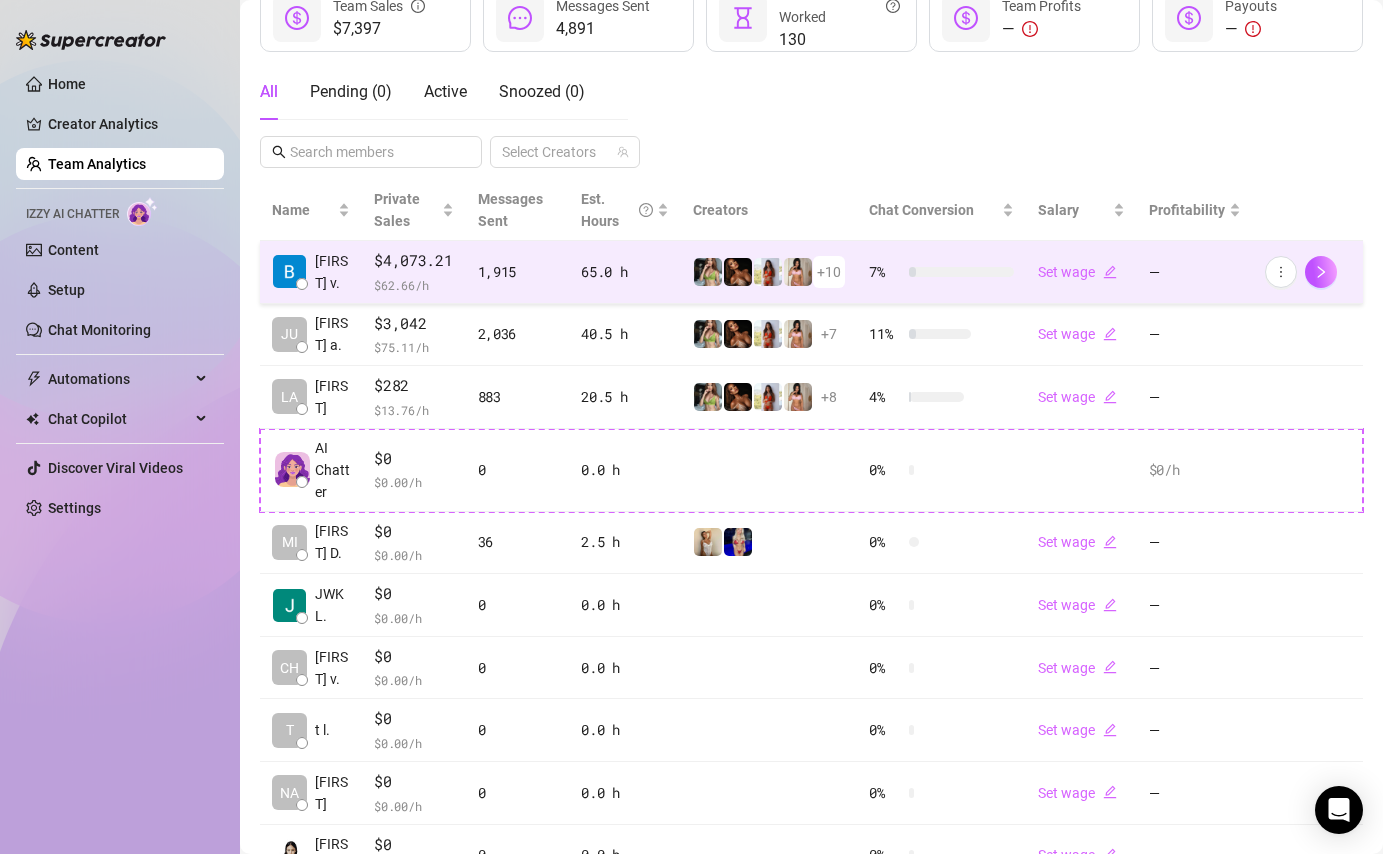 click on "+ 10" at bounding box center [829, 272] 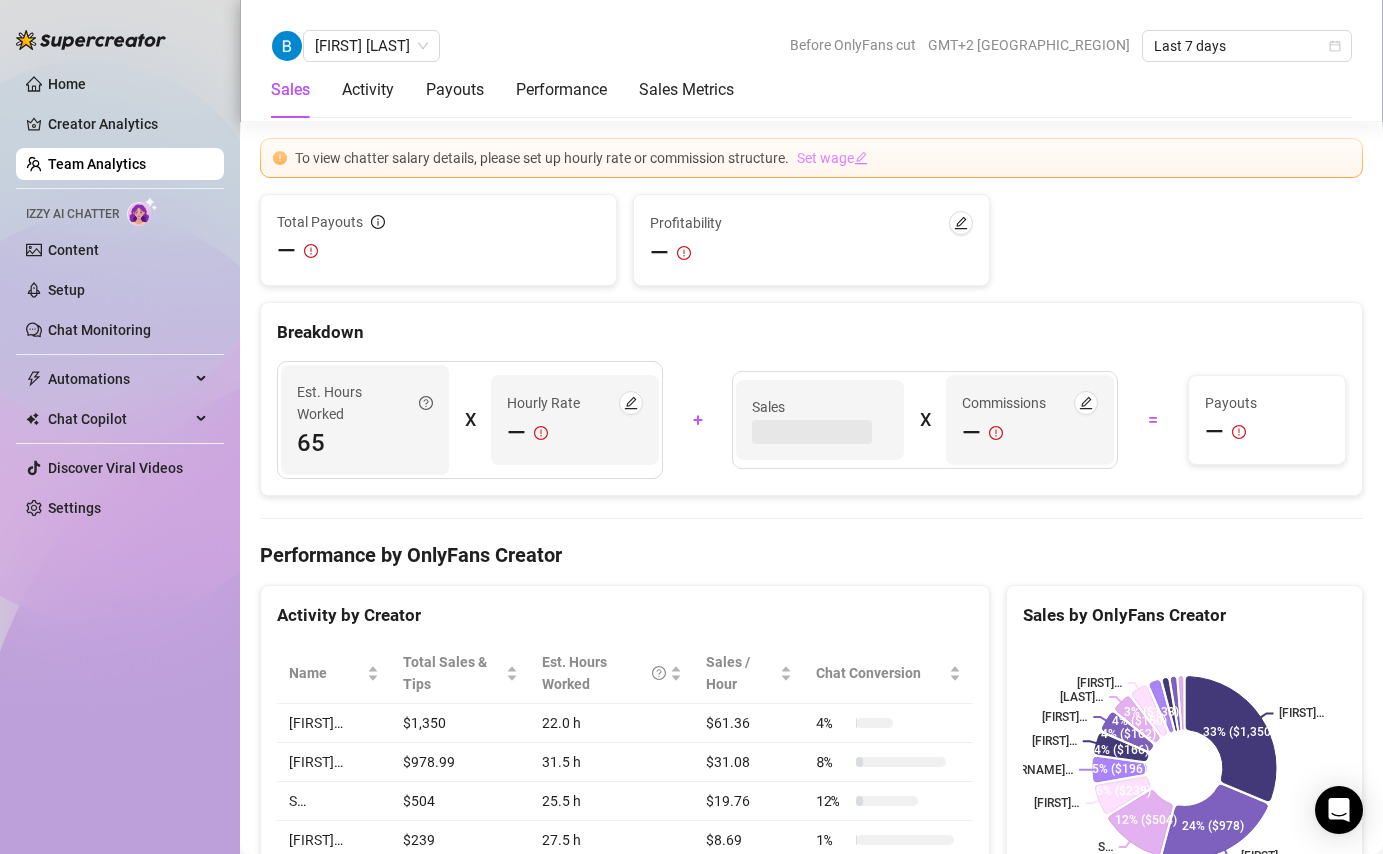 scroll, scrollTop: 3548, scrollLeft: 0, axis: vertical 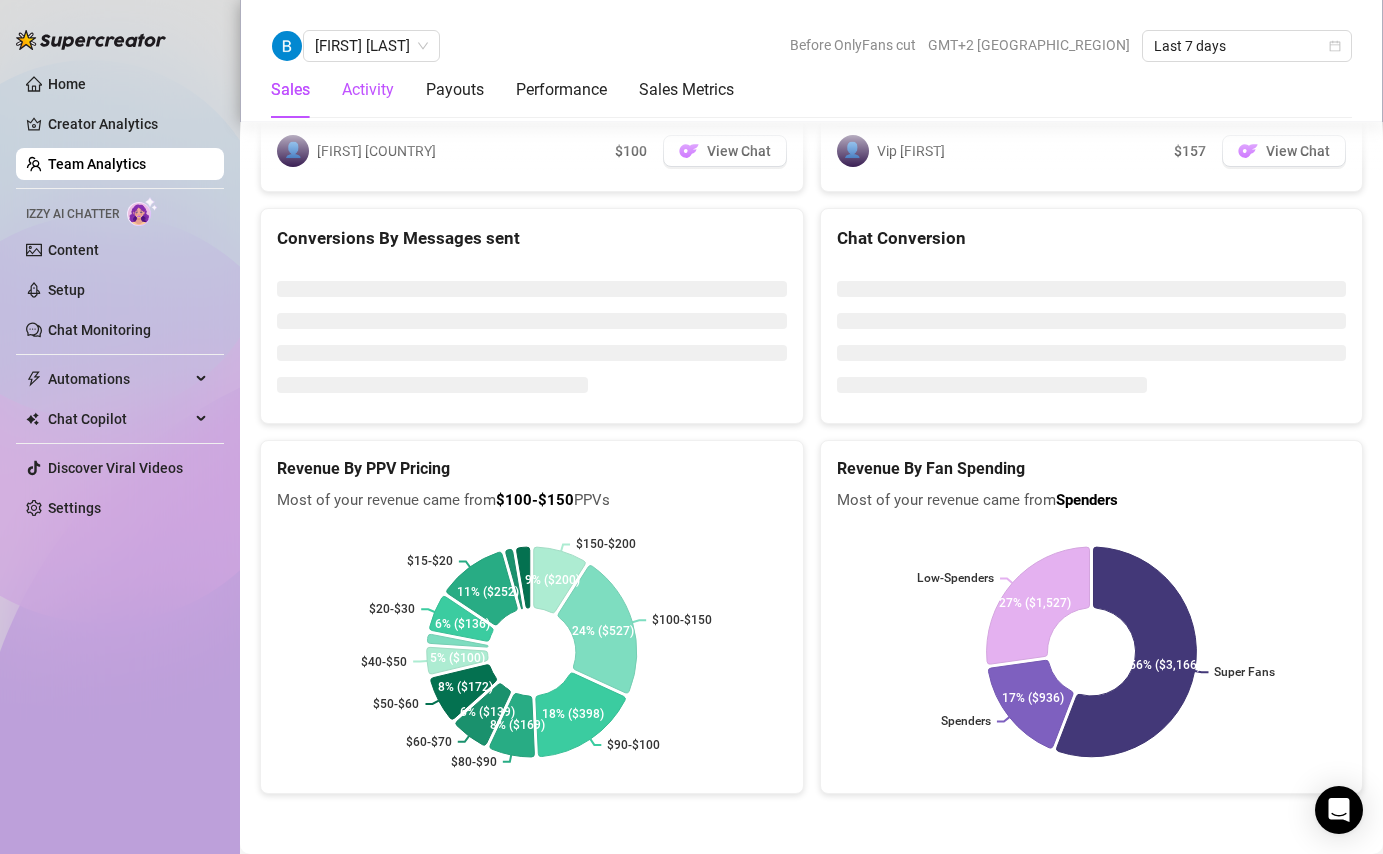 click on "Activity" at bounding box center (368, 90) 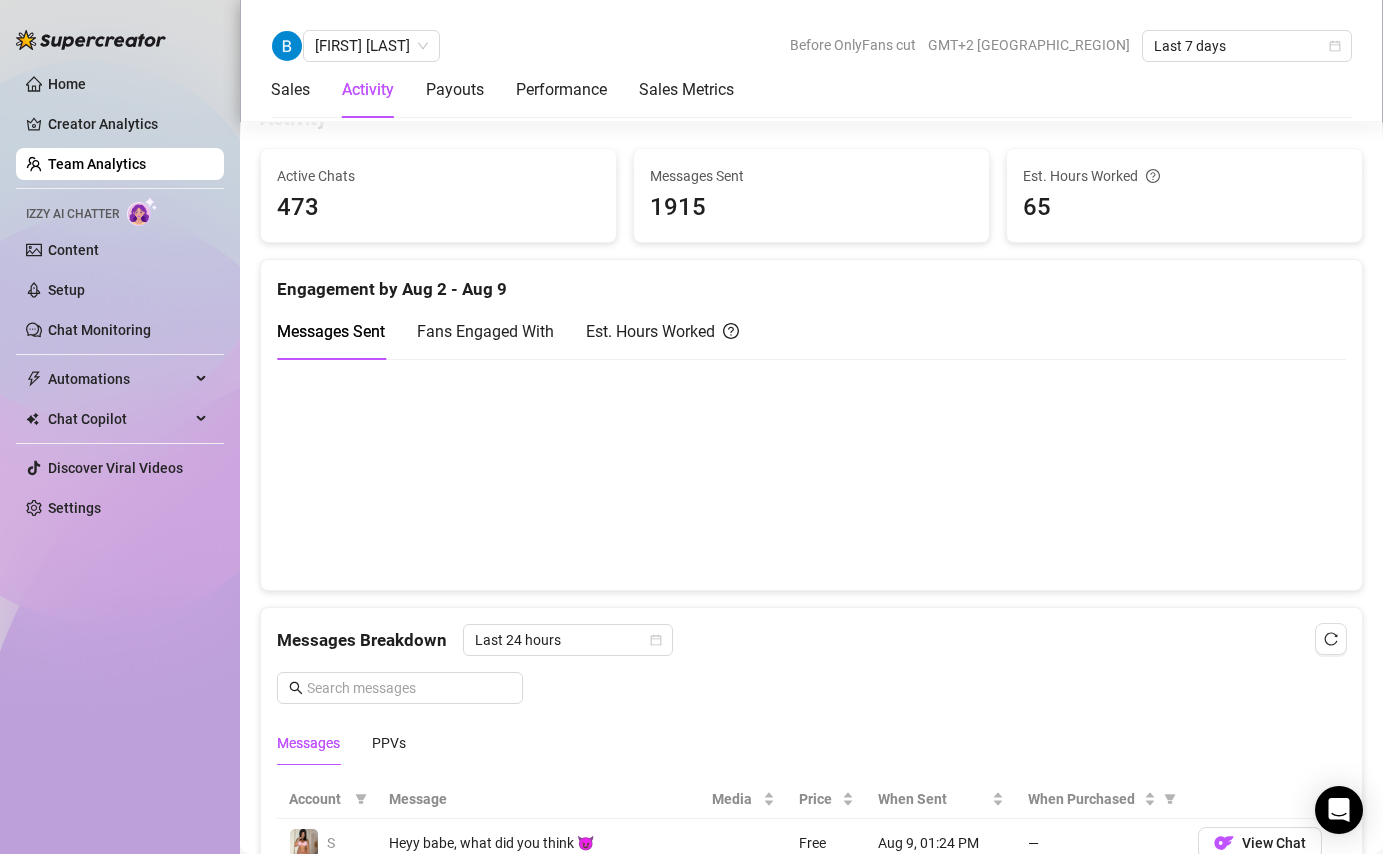 scroll, scrollTop: 790, scrollLeft: 0, axis: vertical 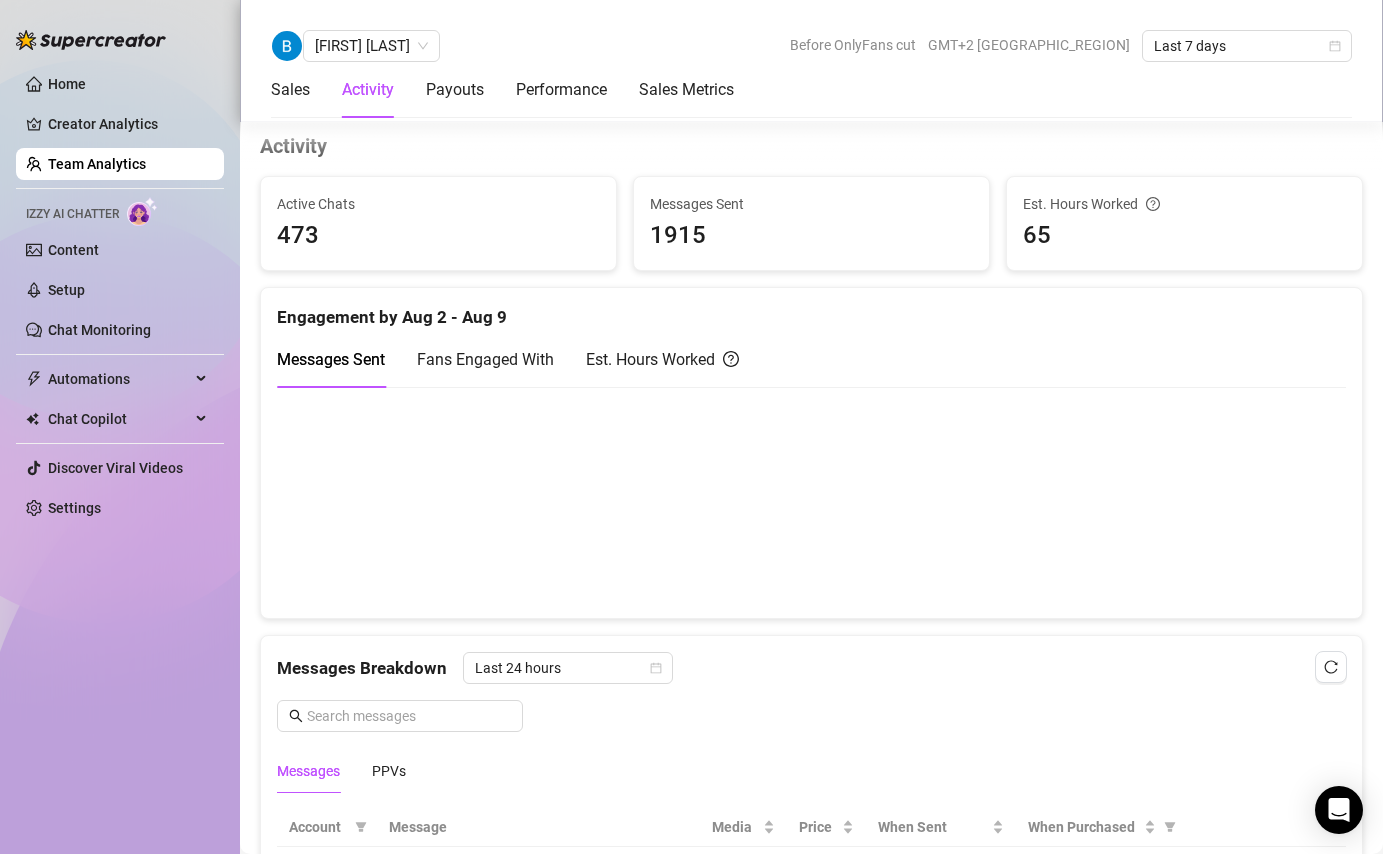 click on "Home Creator Analytics   Team Analytics Izzy AI Chatter Content Setup Chat Monitoring Automations All Message Flow Beta Bump Fans Expired Fans Chat Copilot All AI Reply Message Library Fan CRM Discover Viral Videos Settings" at bounding box center [120, 296] 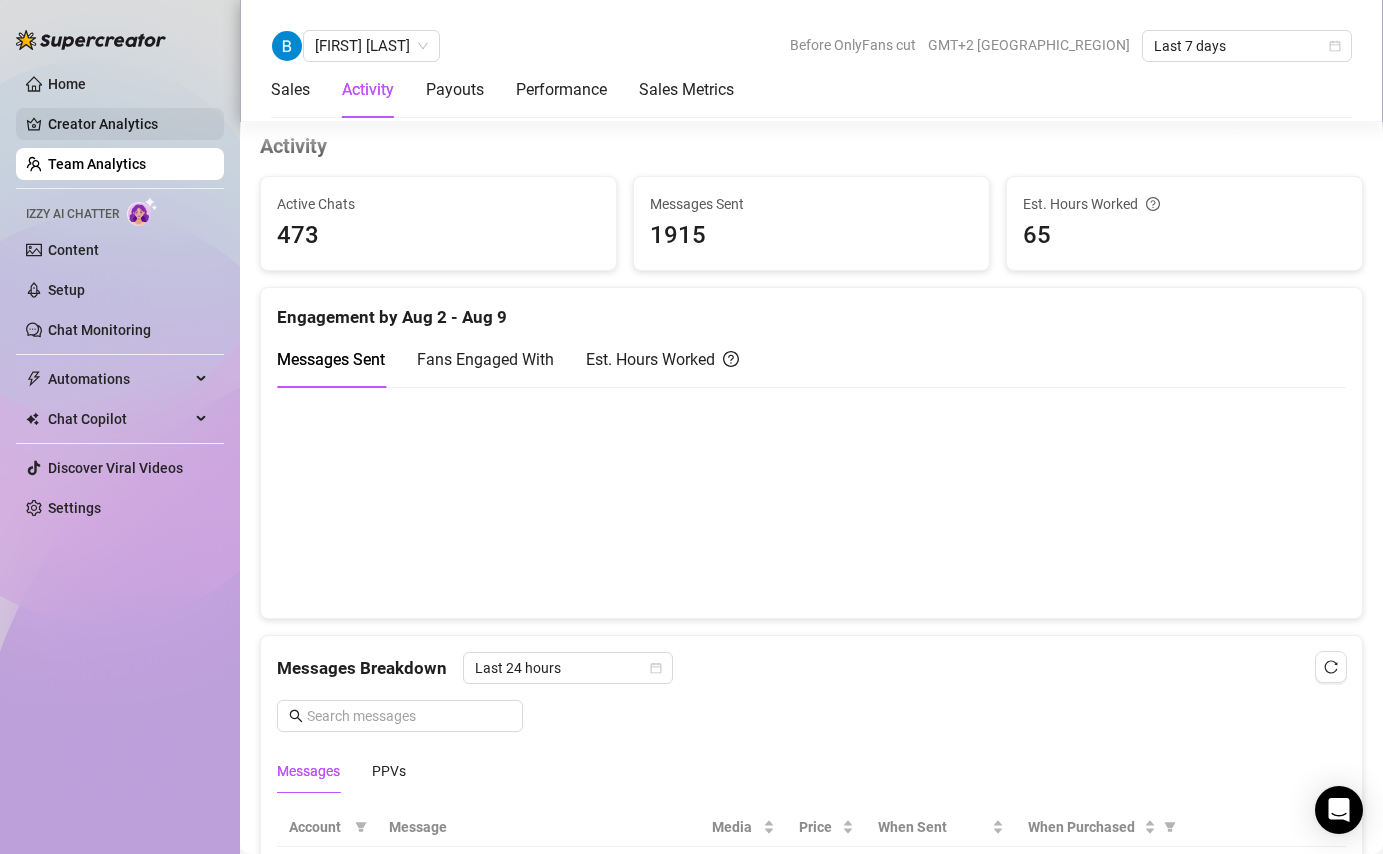click on "Creator Analytics" at bounding box center (128, 124) 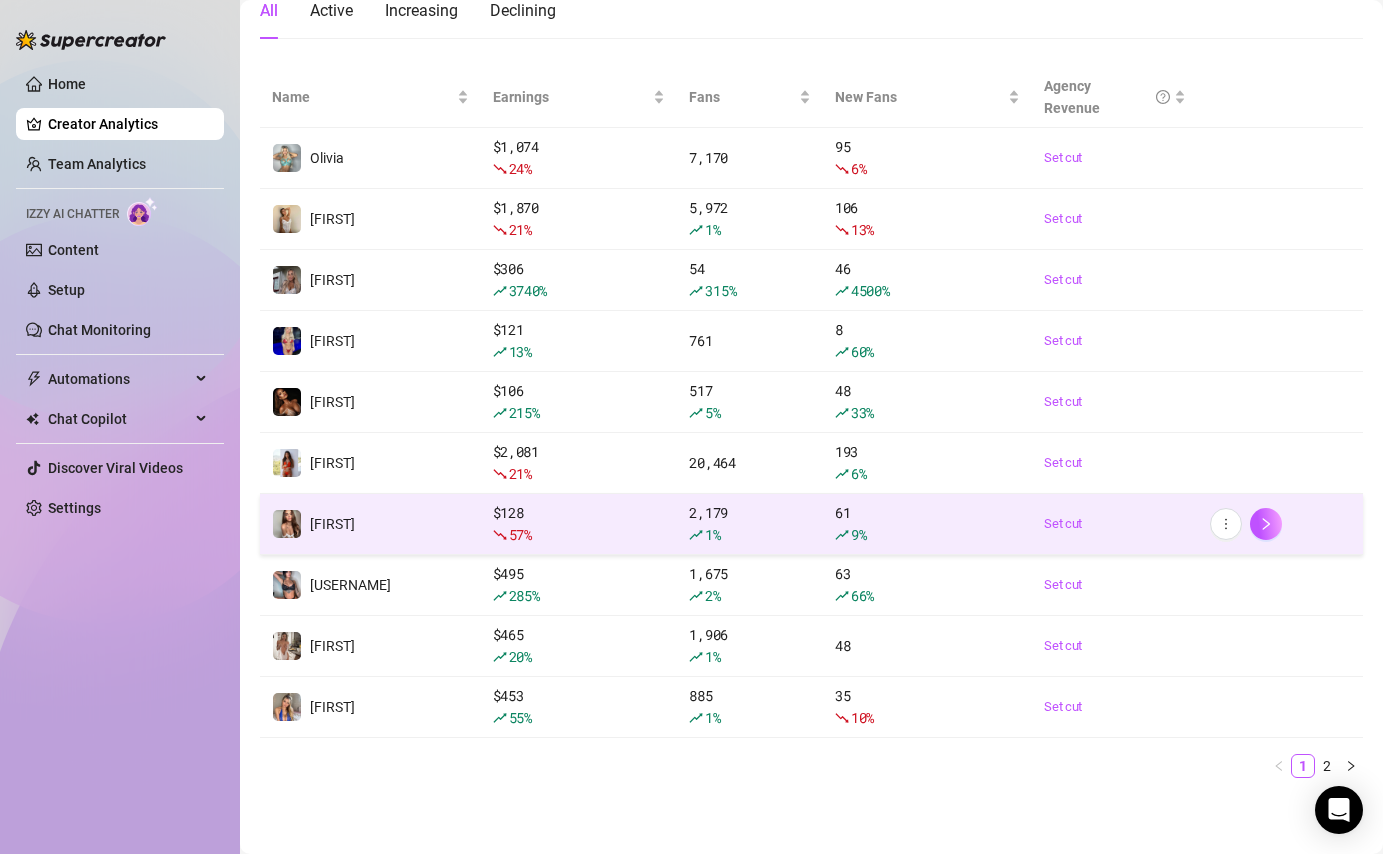 scroll, scrollTop: 214, scrollLeft: 0, axis: vertical 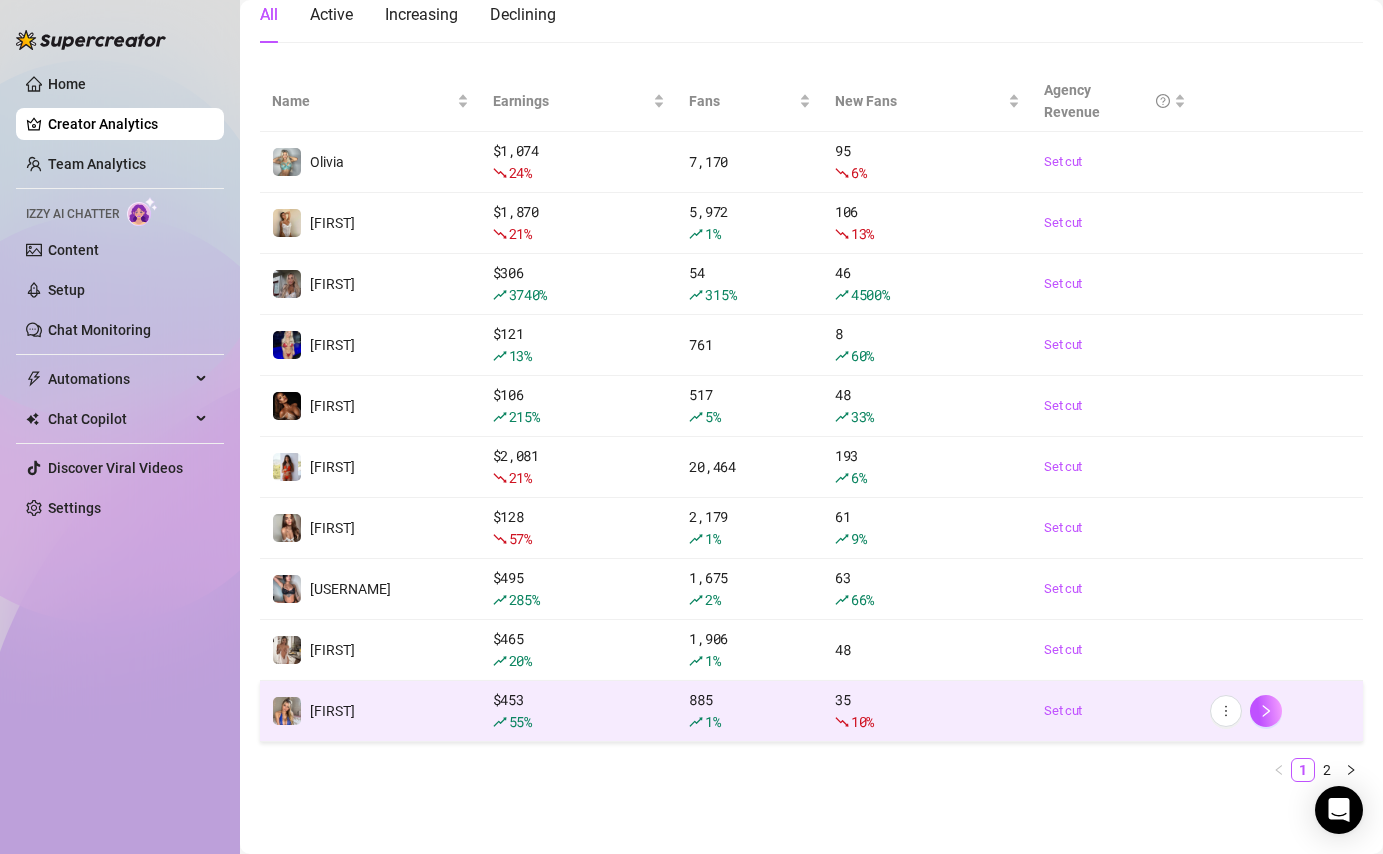 click on "[FIRST]" at bounding box center (370, 711) 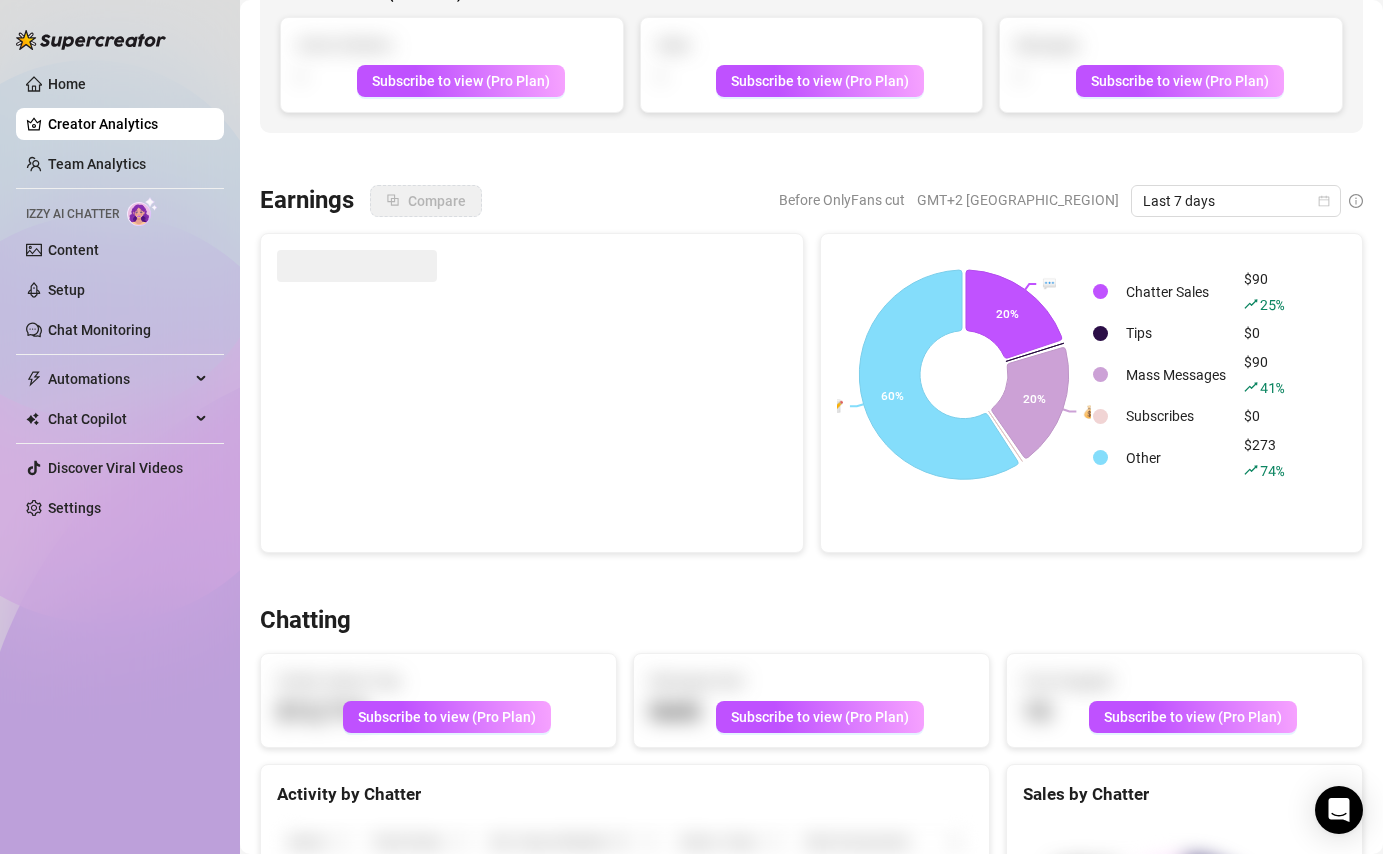 scroll, scrollTop: 0, scrollLeft: 0, axis: both 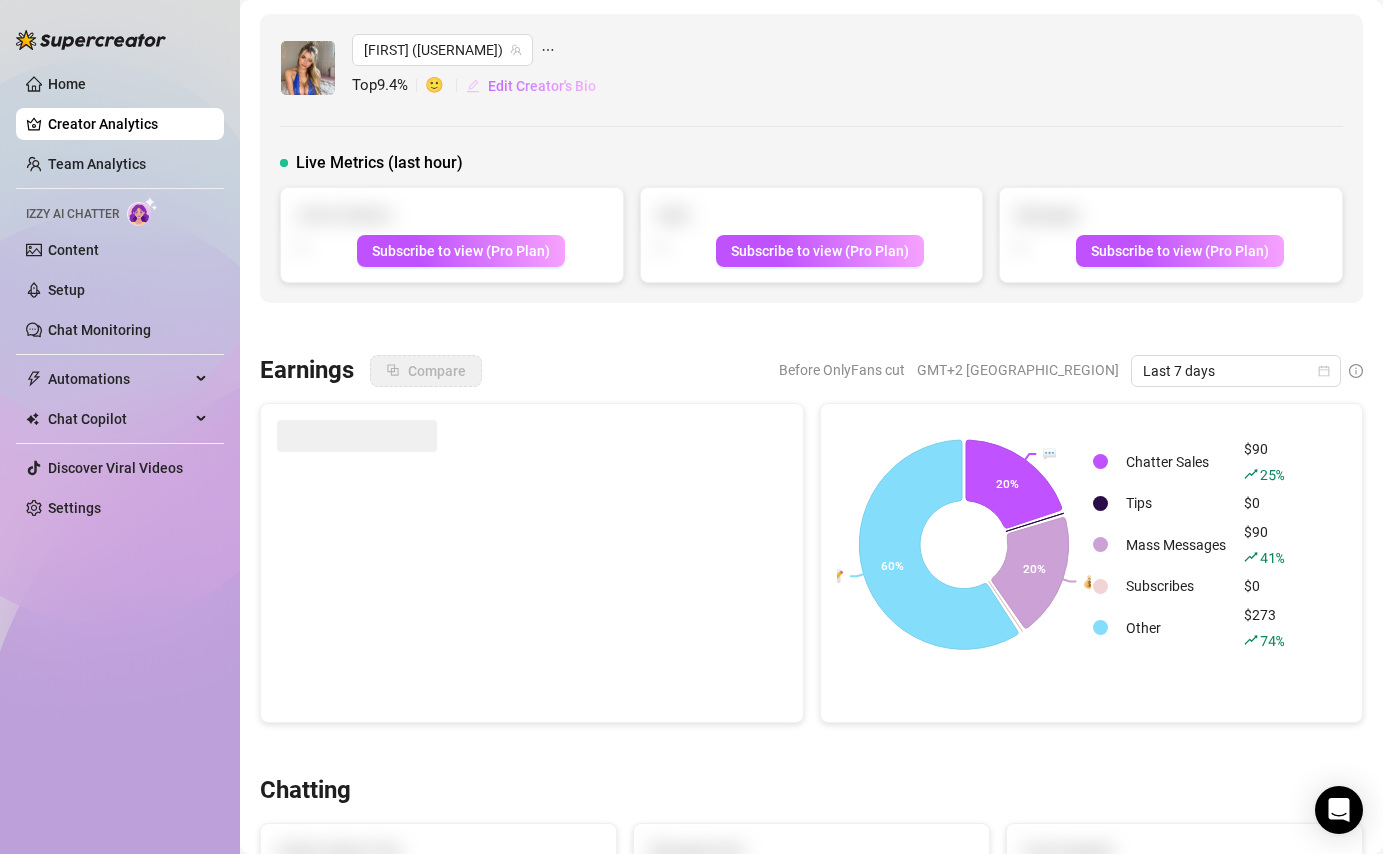 click on "Edit Creator's Bio" at bounding box center (542, 86) 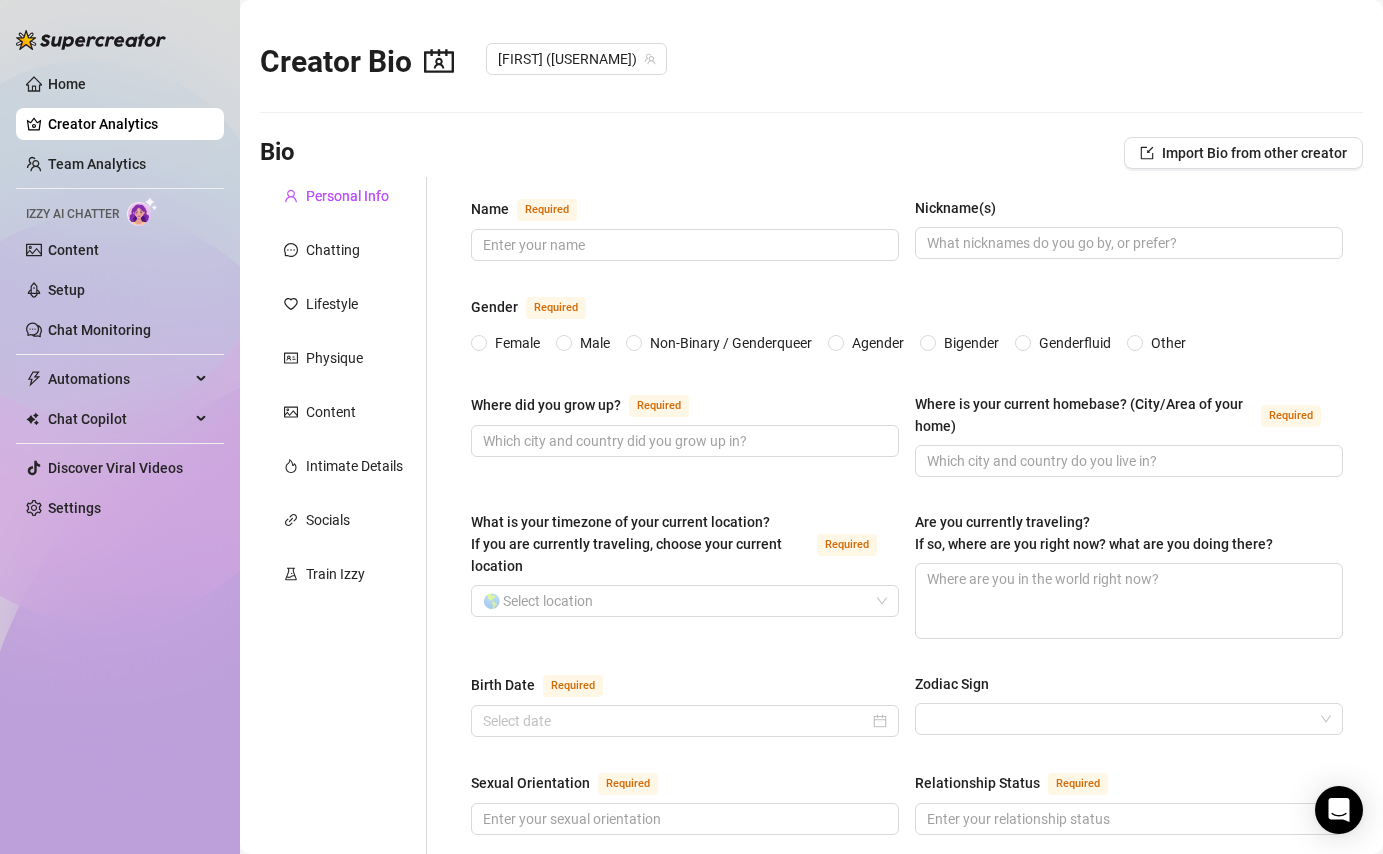 type 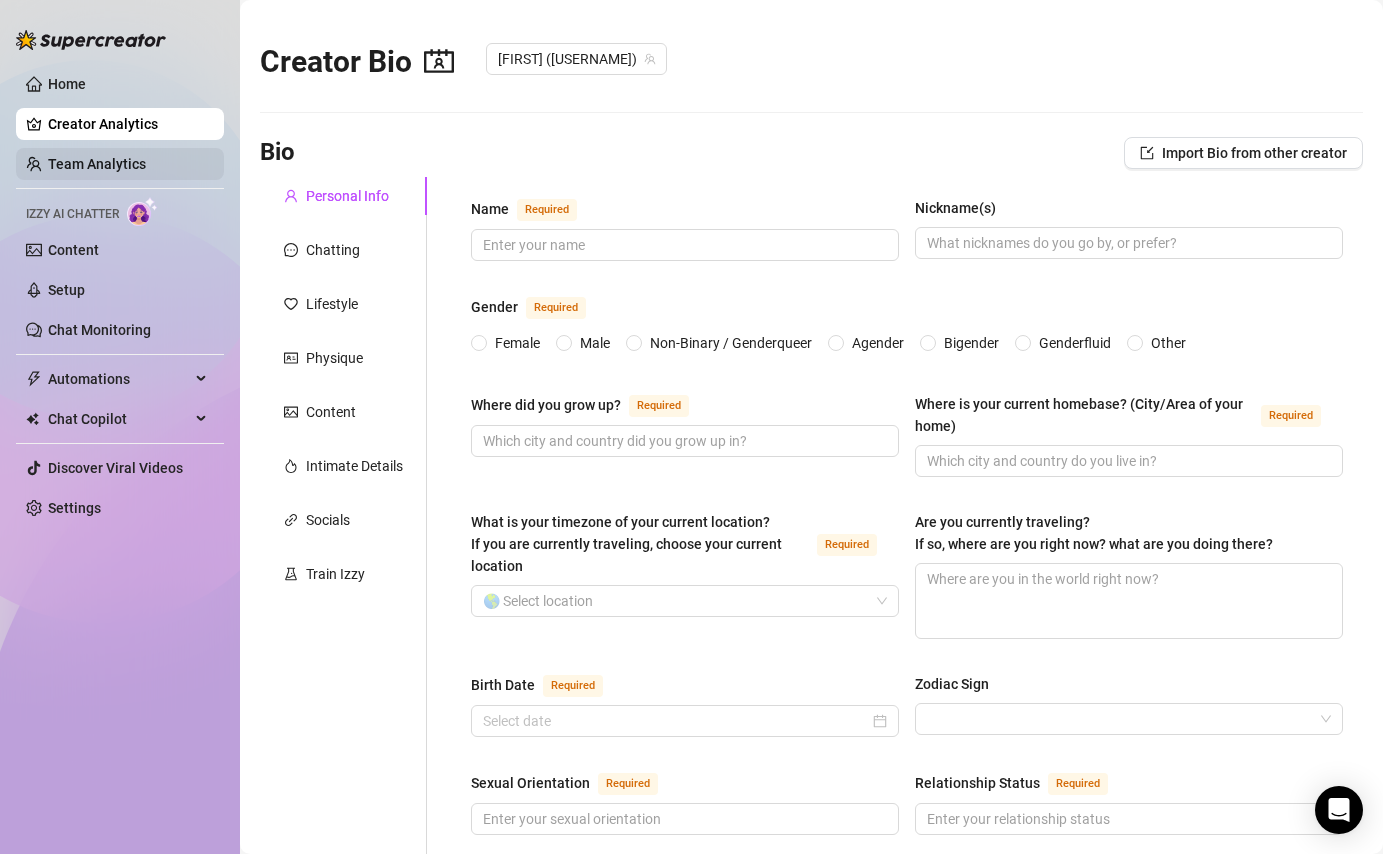 click on "Team Analytics" at bounding box center (97, 164) 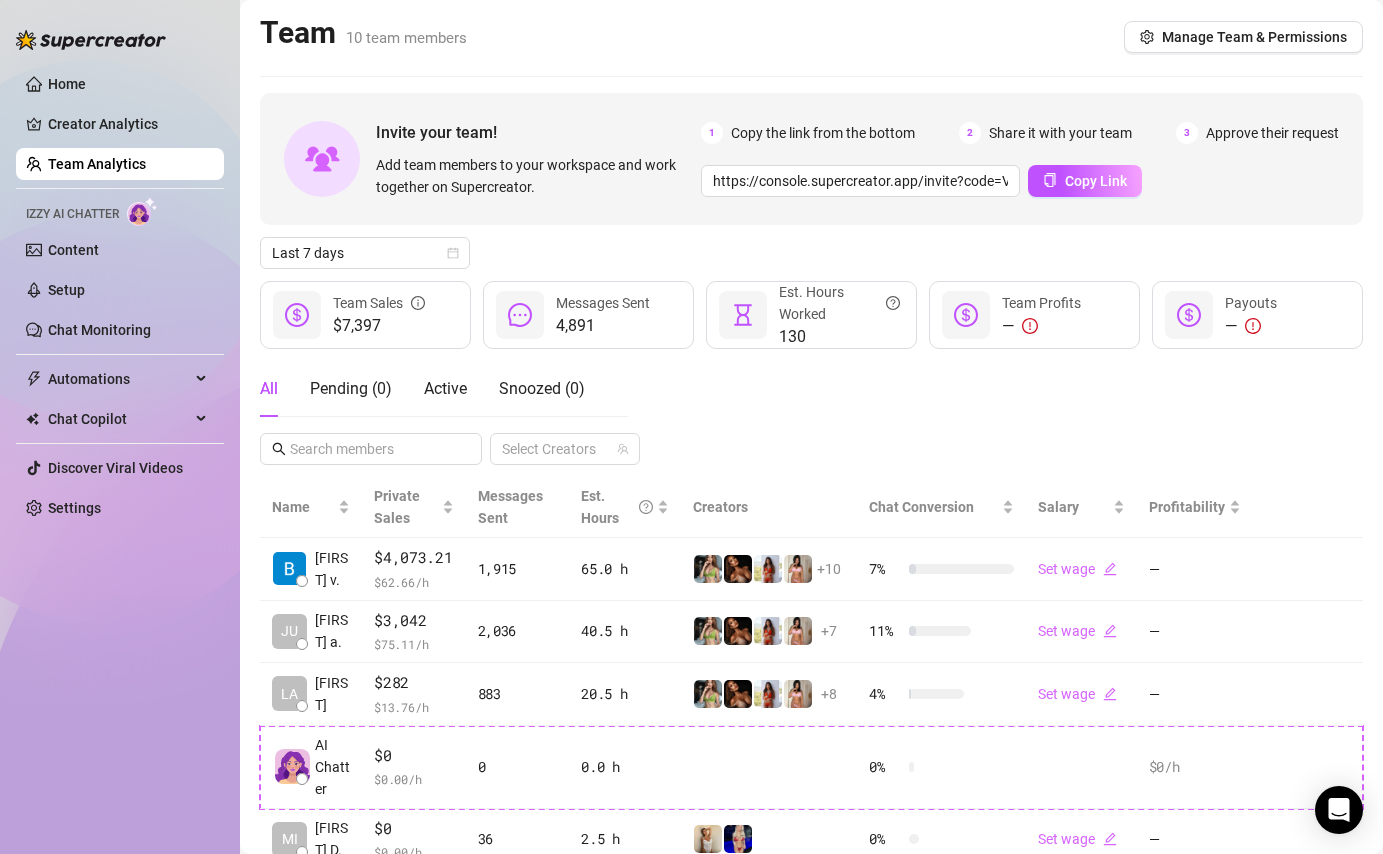 scroll, scrollTop: 241, scrollLeft: 0, axis: vertical 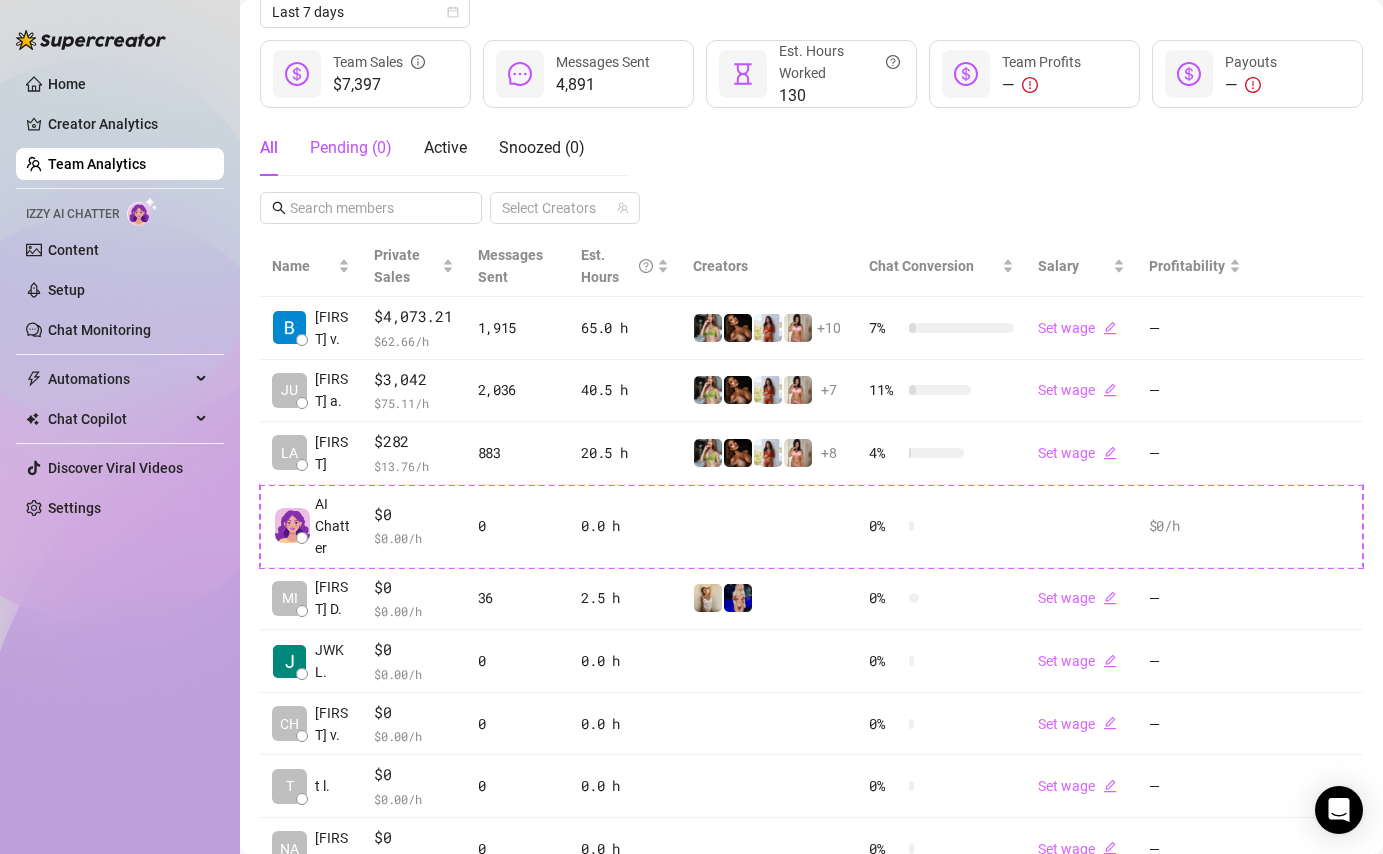 click on "Pending ( 0 )" at bounding box center (351, 148) 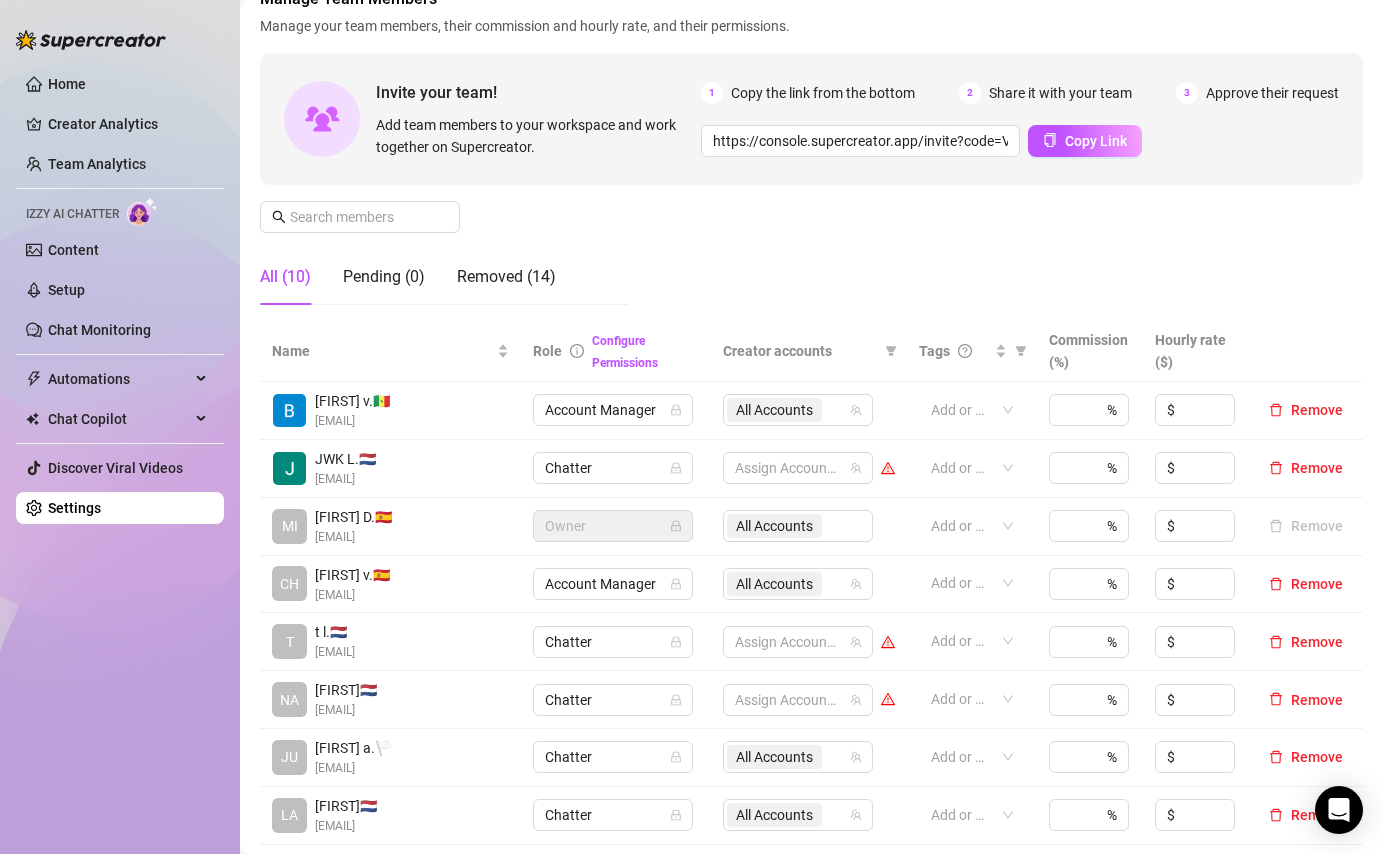 scroll, scrollTop: 134, scrollLeft: 0, axis: vertical 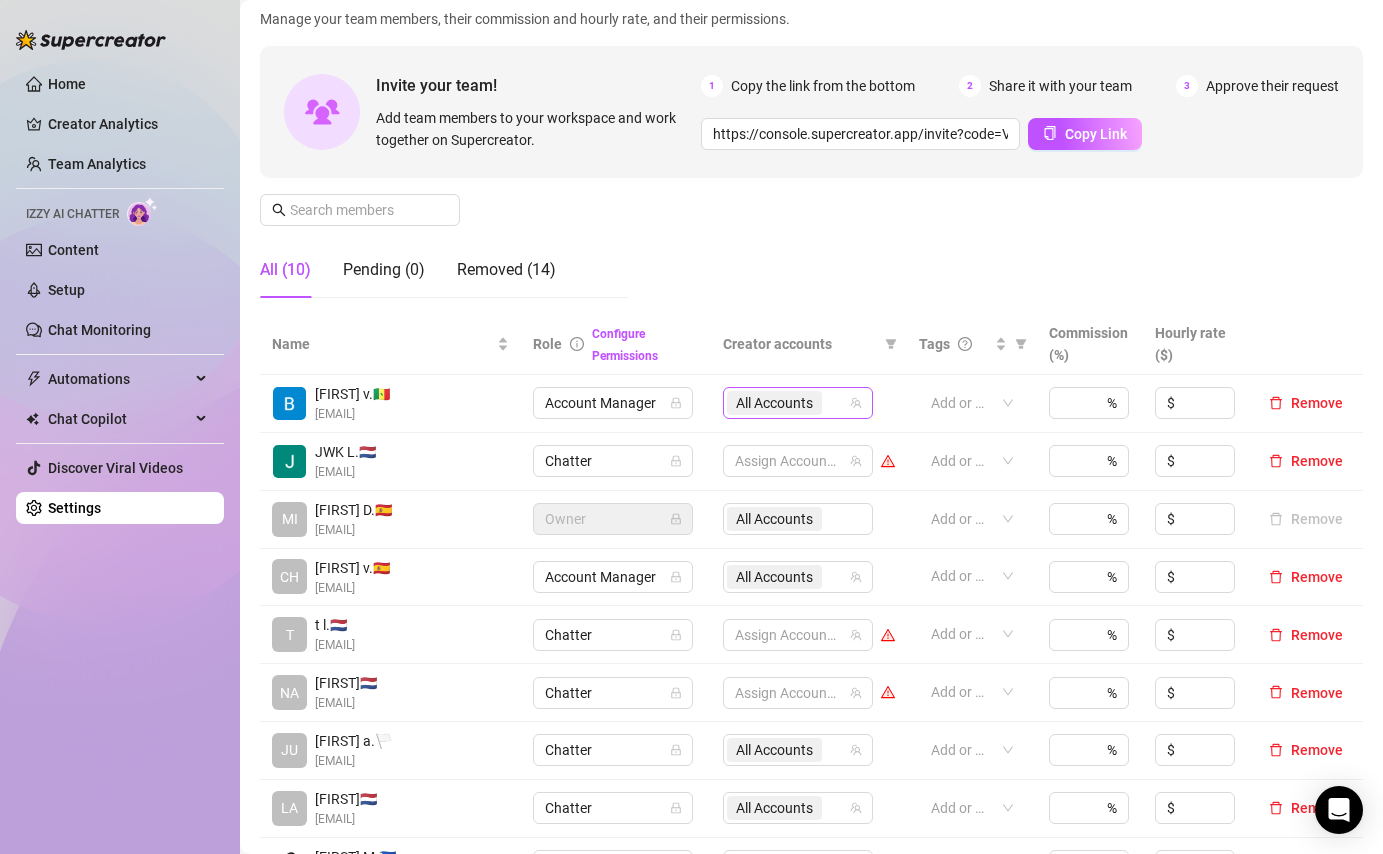 click on "All Accounts" at bounding box center (774, 403) 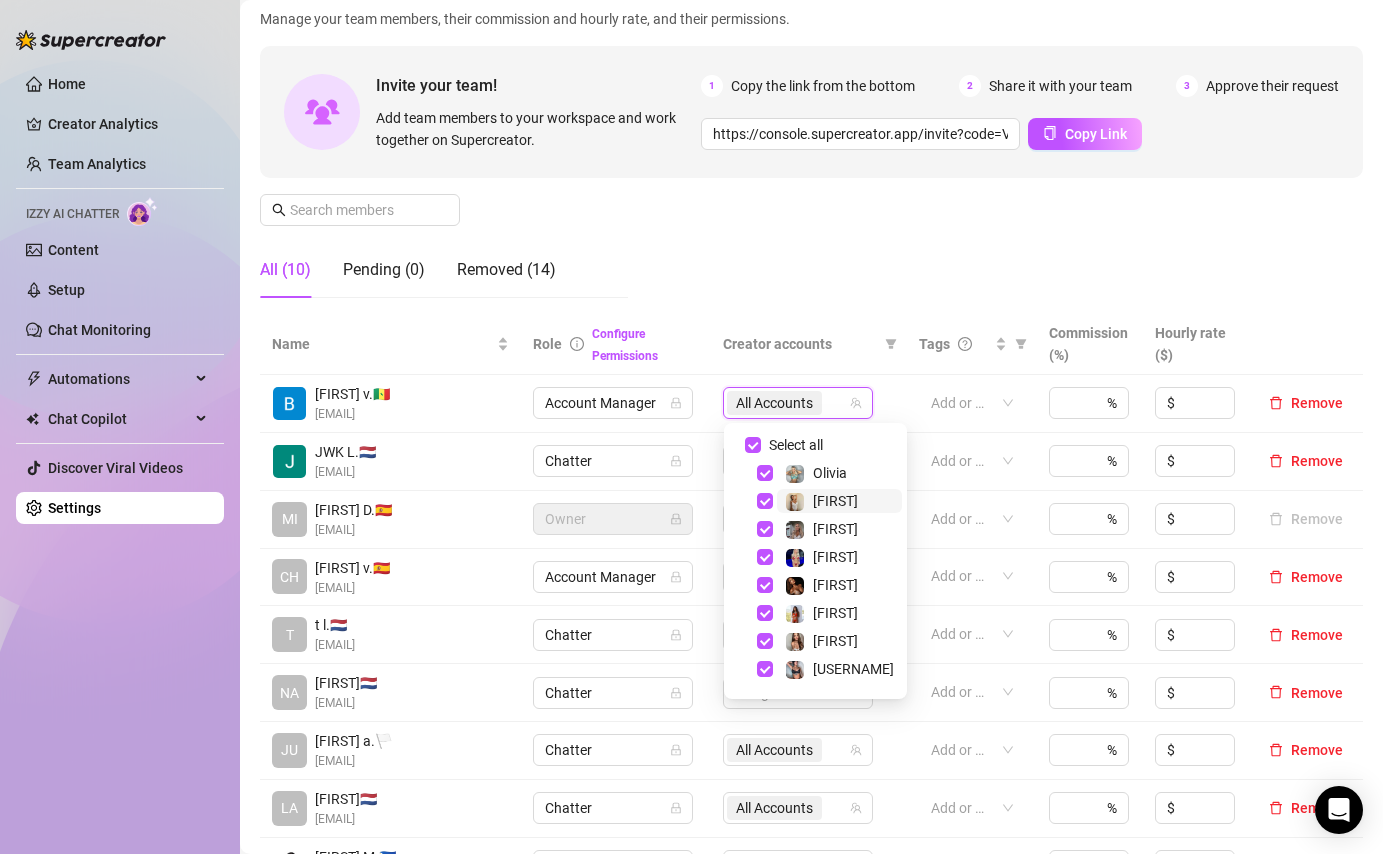 scroll, scrollTop: 164, scrollLeft: 0, axis: vertical 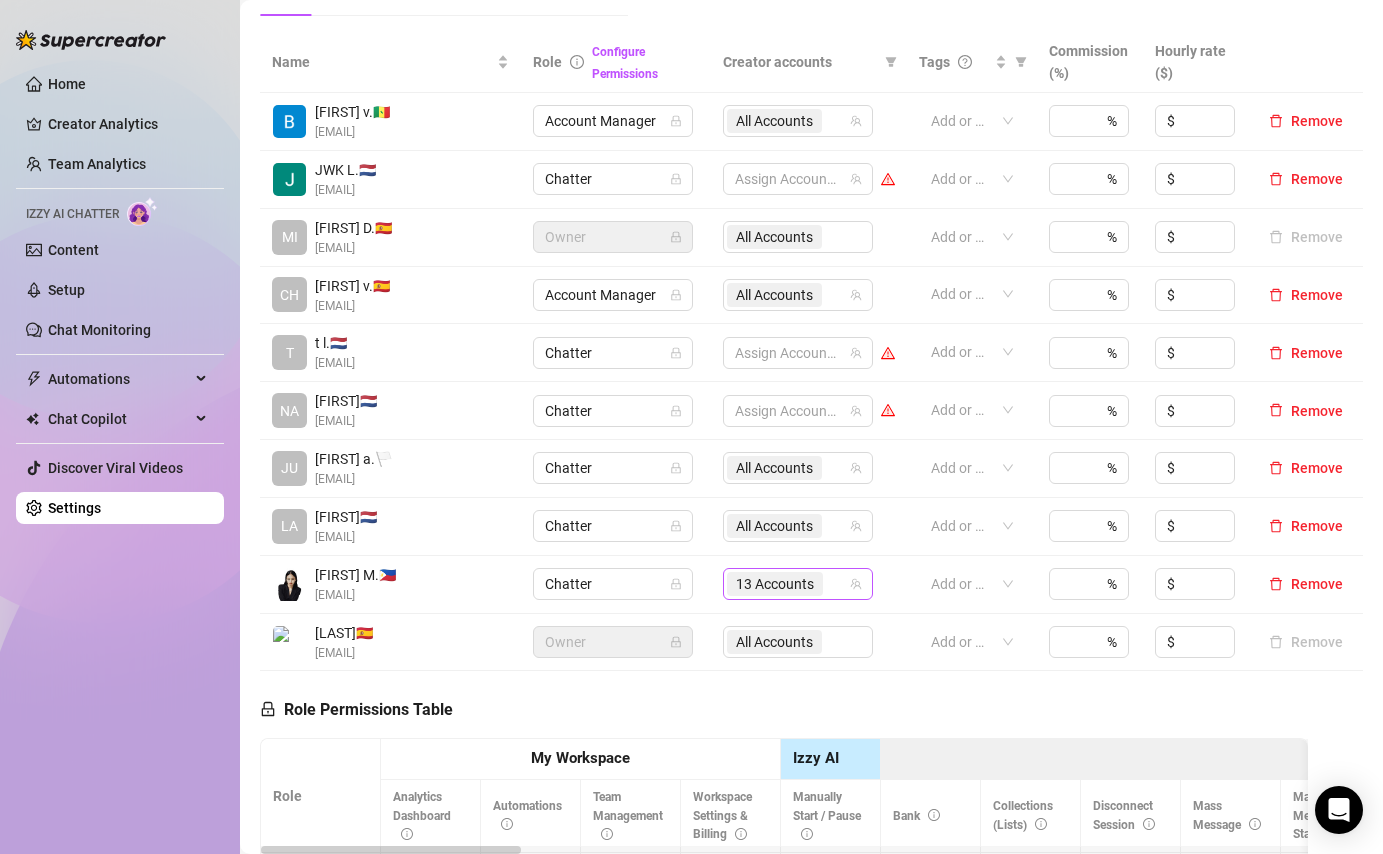 click on "13 Accounts" at bounding box center (775, 584) 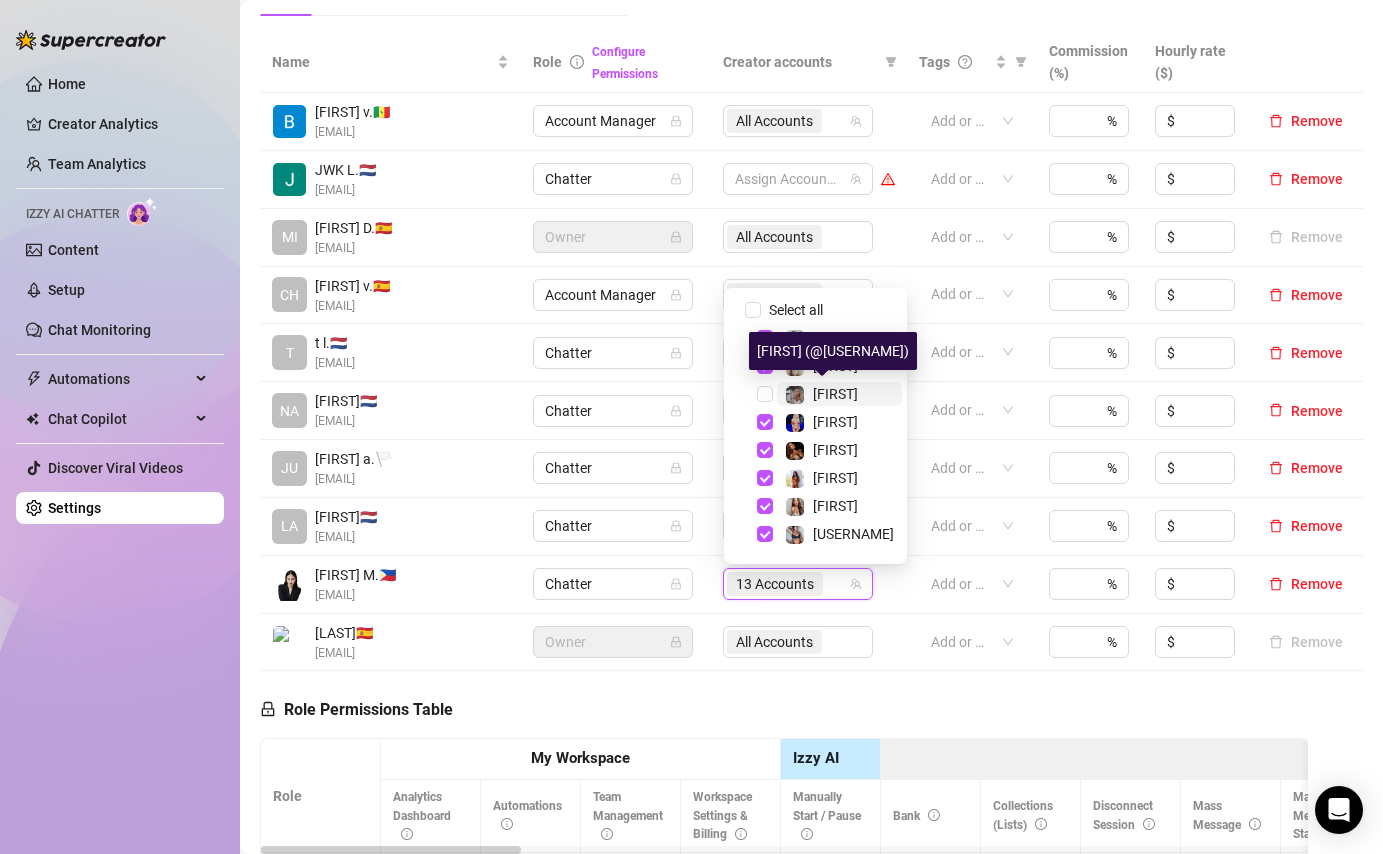 scroll, scrollTop: 164, scrollLeft: 0, axis: vertical 